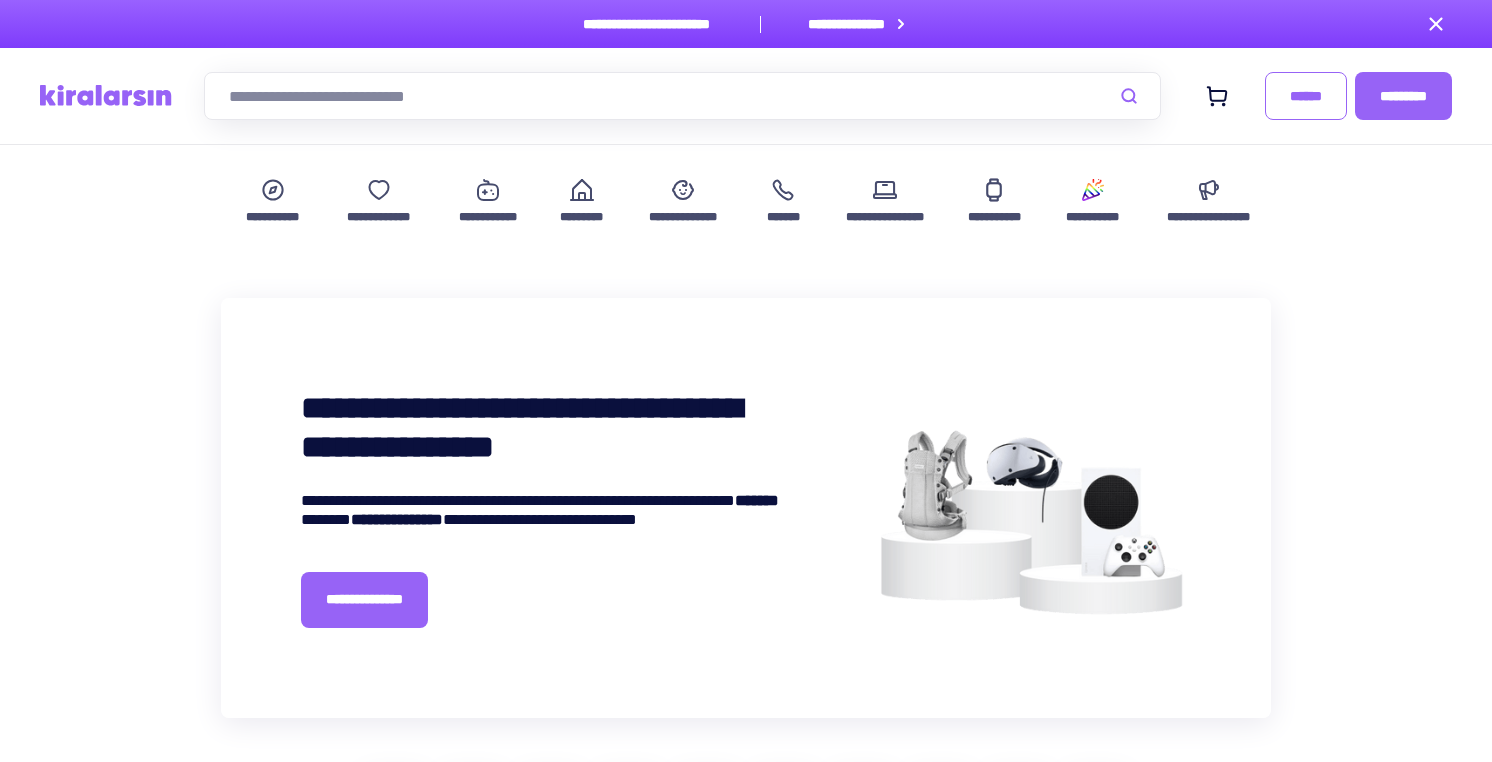 scroll, scrollTop: 693, scrollLeft: 0, axis: vertical 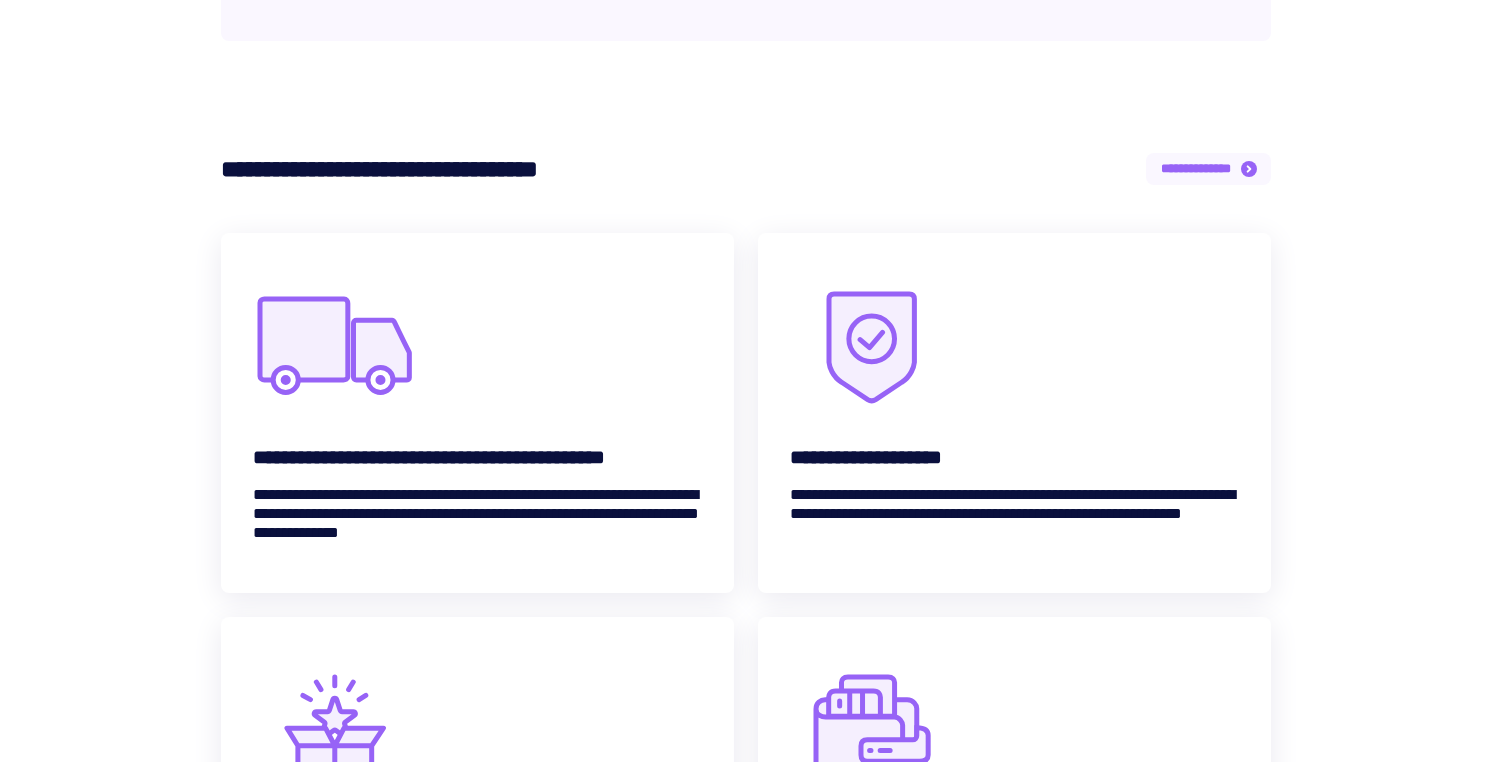 click on "**********" at bounding box center (1196, 168) 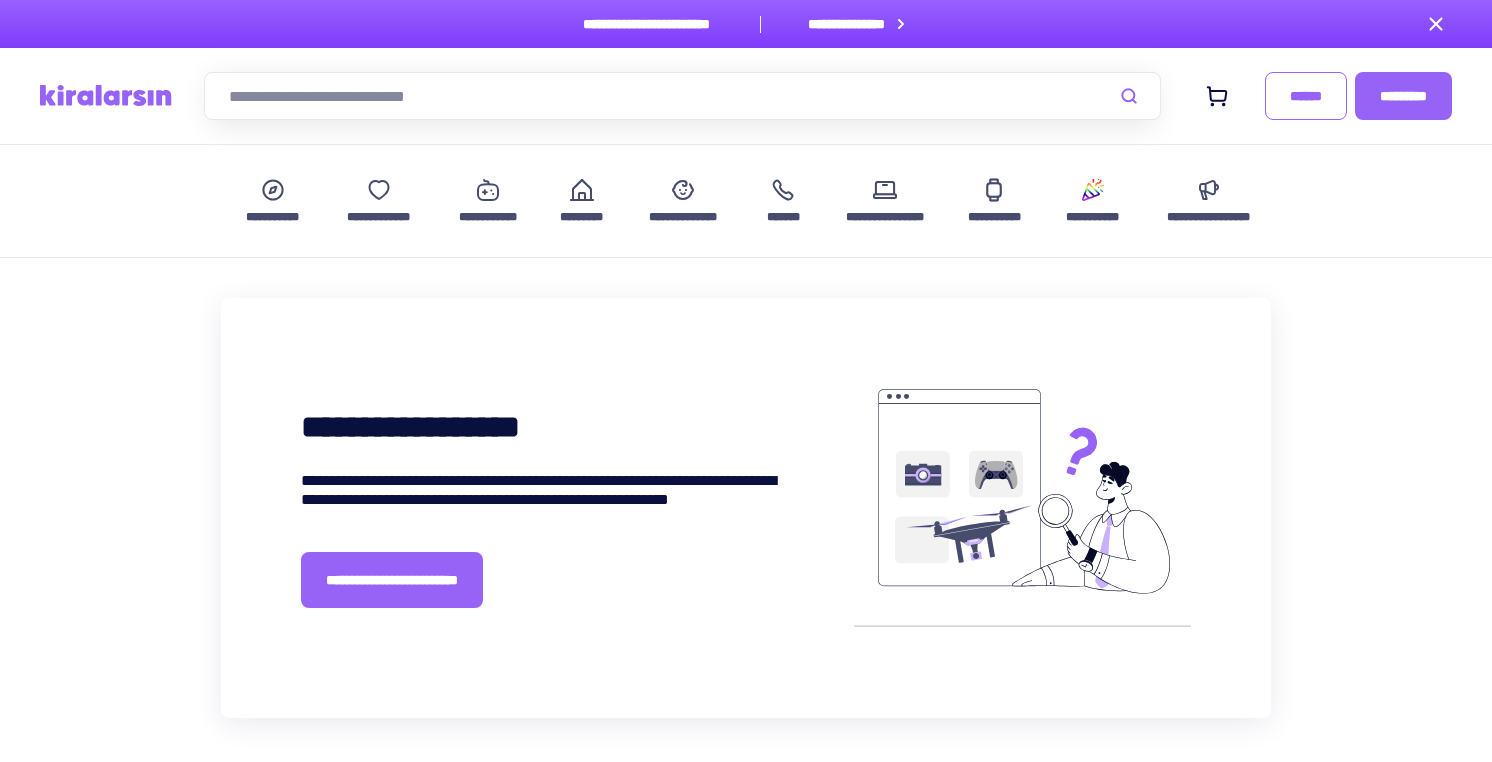 scroll, scrollTop: 0, scrollLeft: 0, axis: both 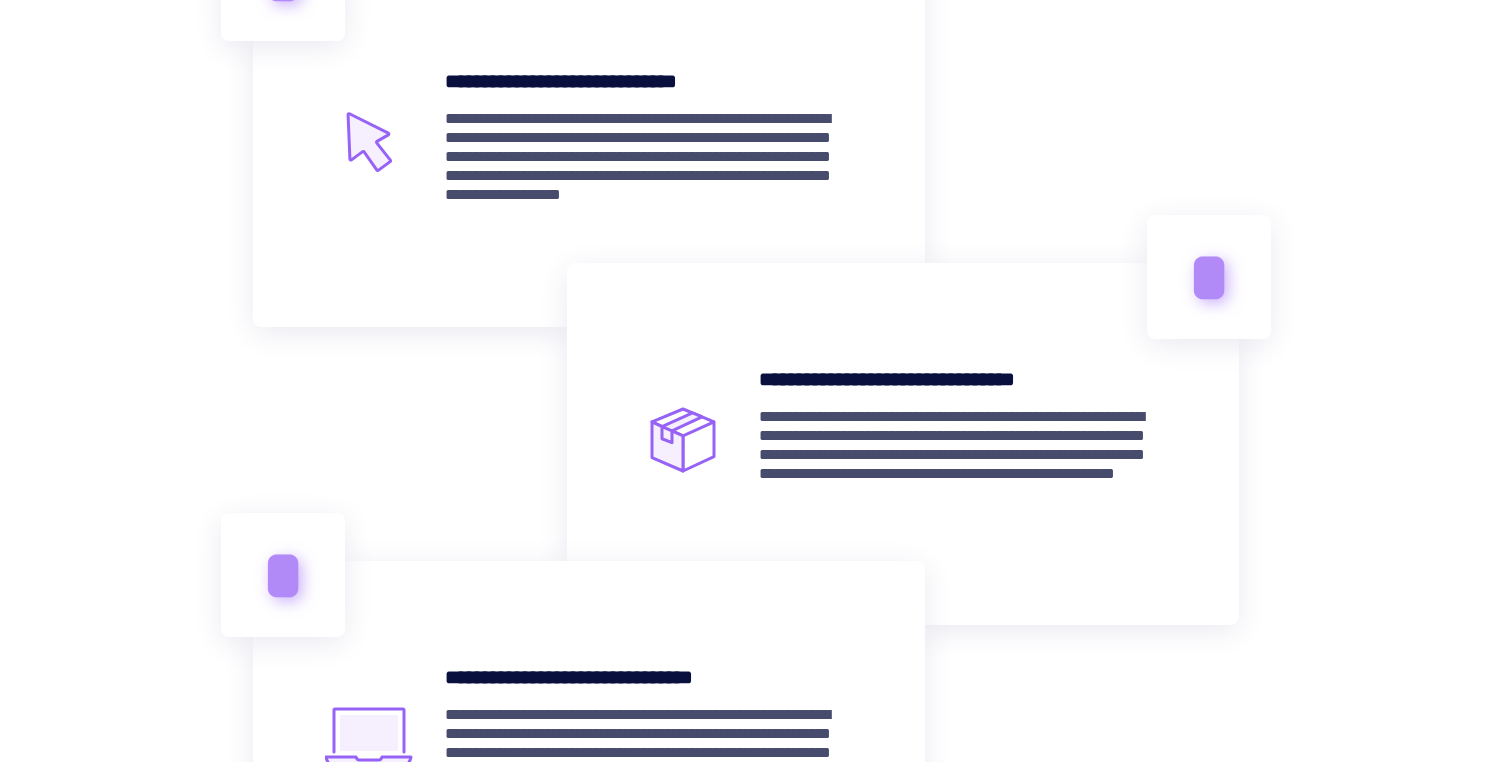 click on "**********" at bounding box center [649, 166] 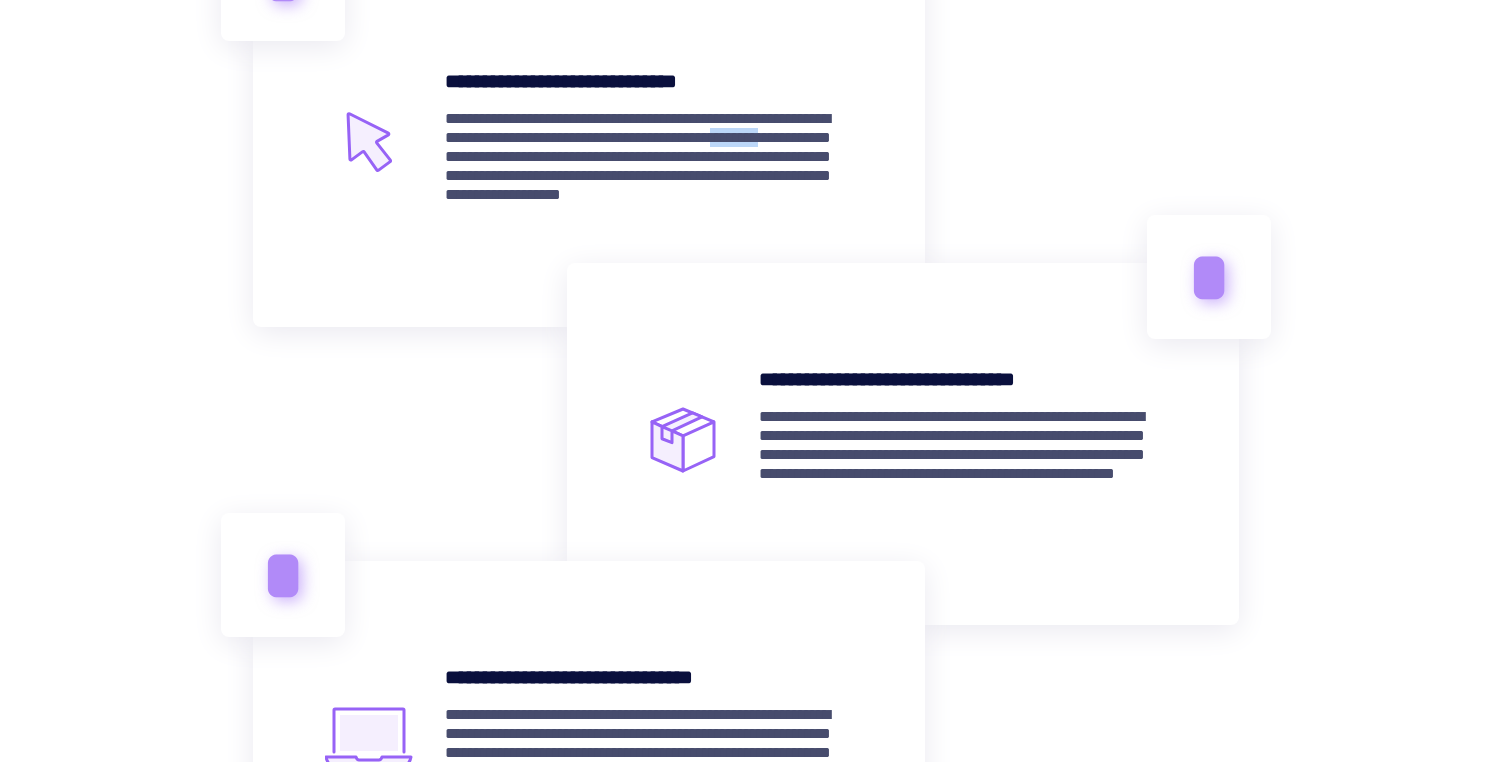 click on "**********" at bounding box center (649, 166) 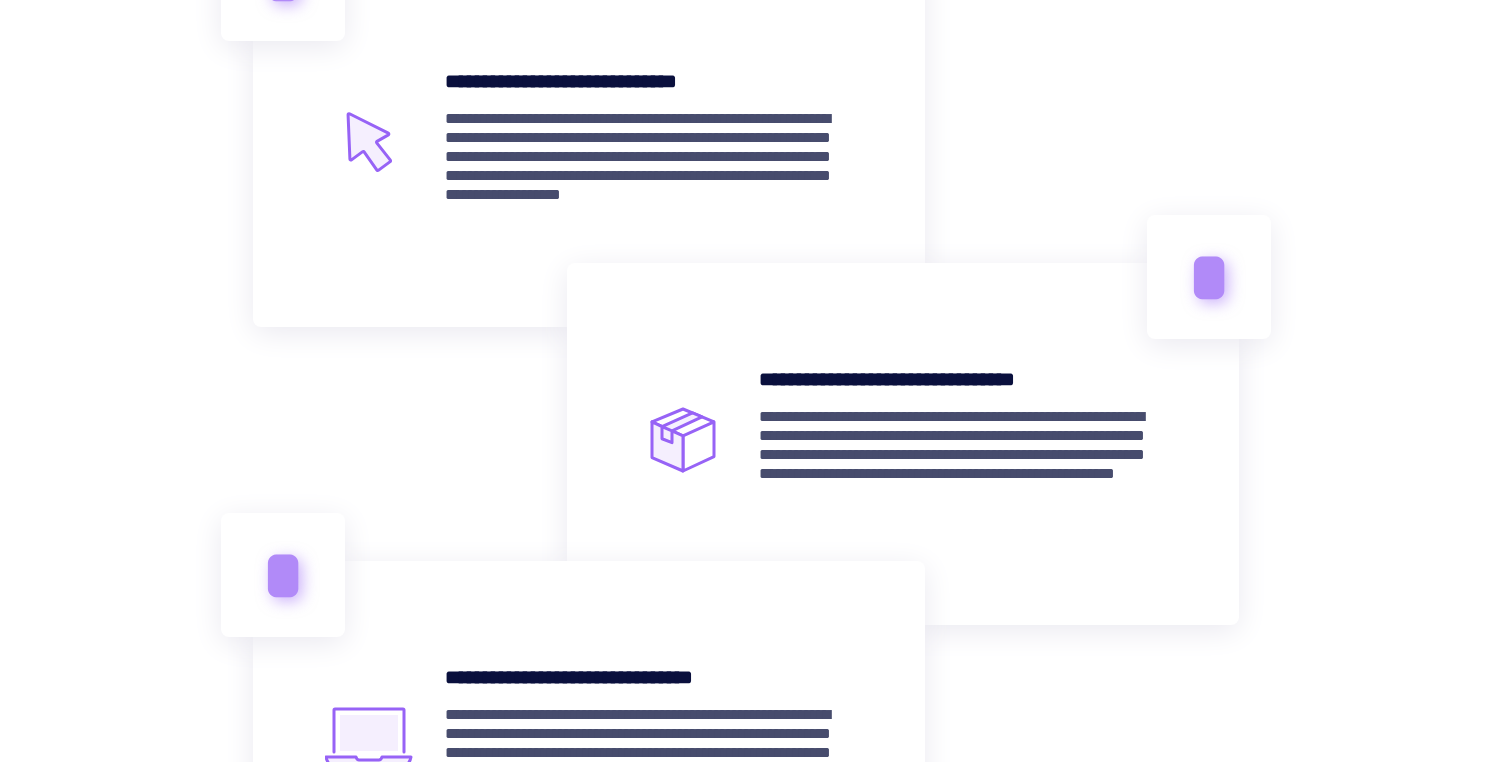 click on "**********" at bounding box center (649, 166) 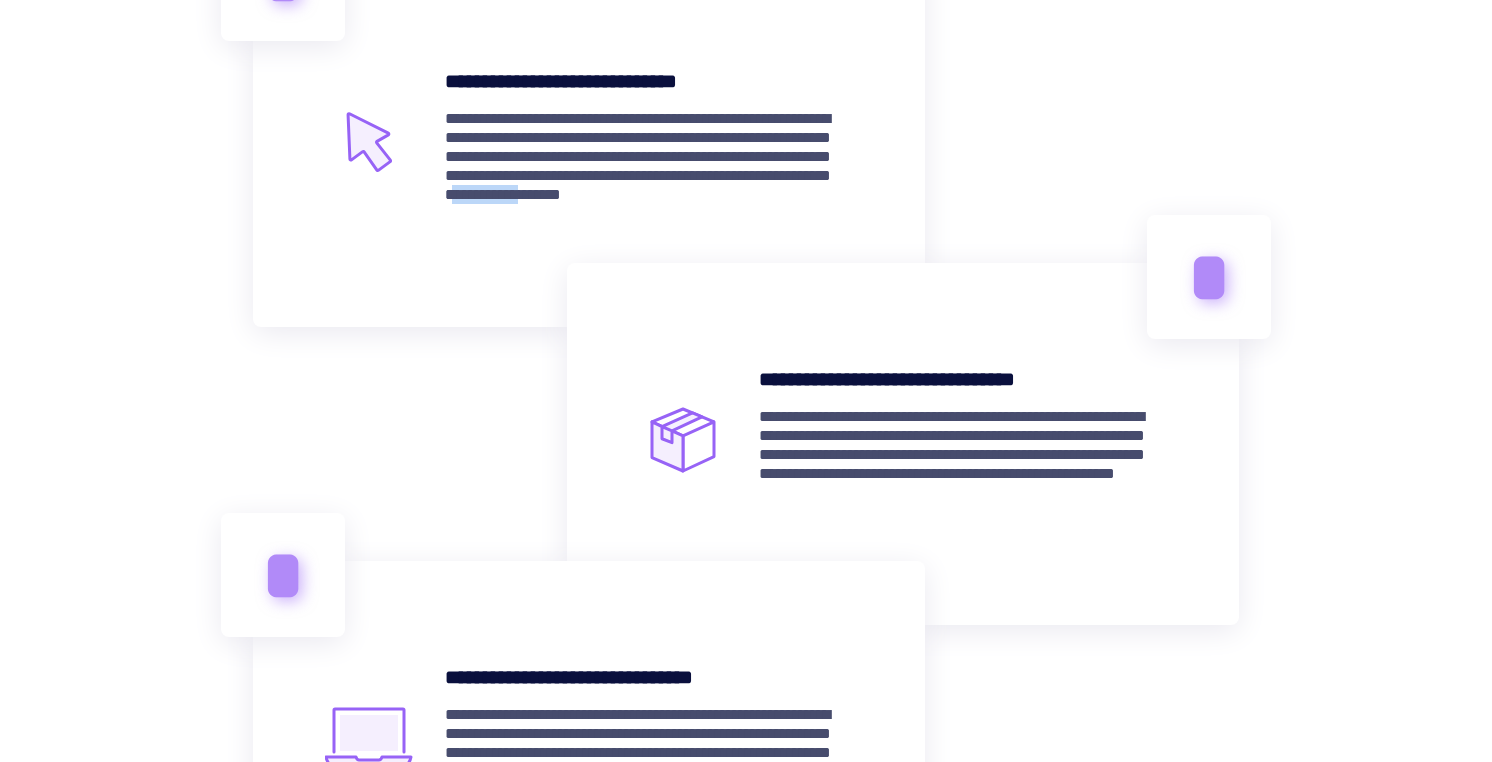 click on "**********" at bounding box center (649, 166) 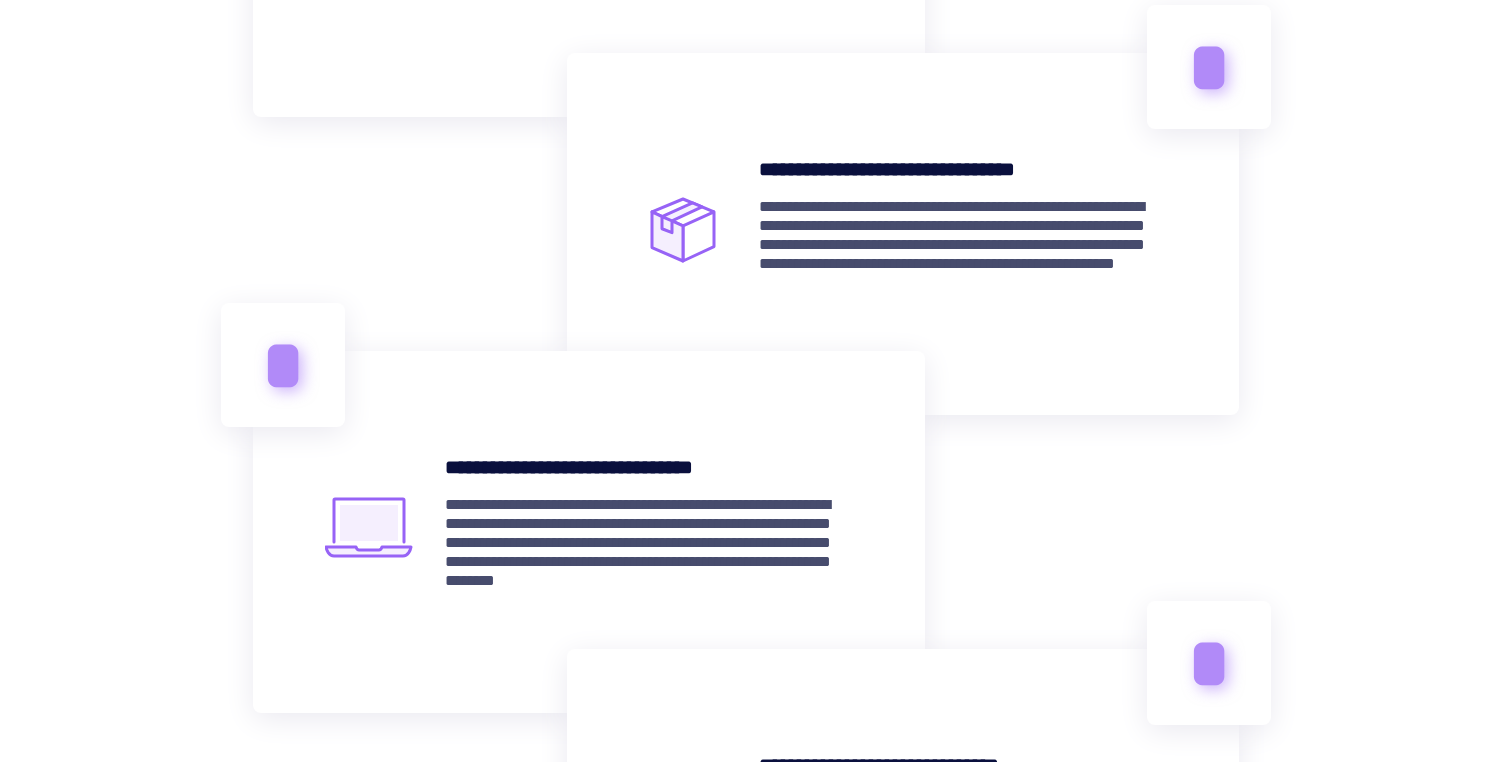 scroll, scrollTop: 1205, scrollLeft: 0, axis: vertical 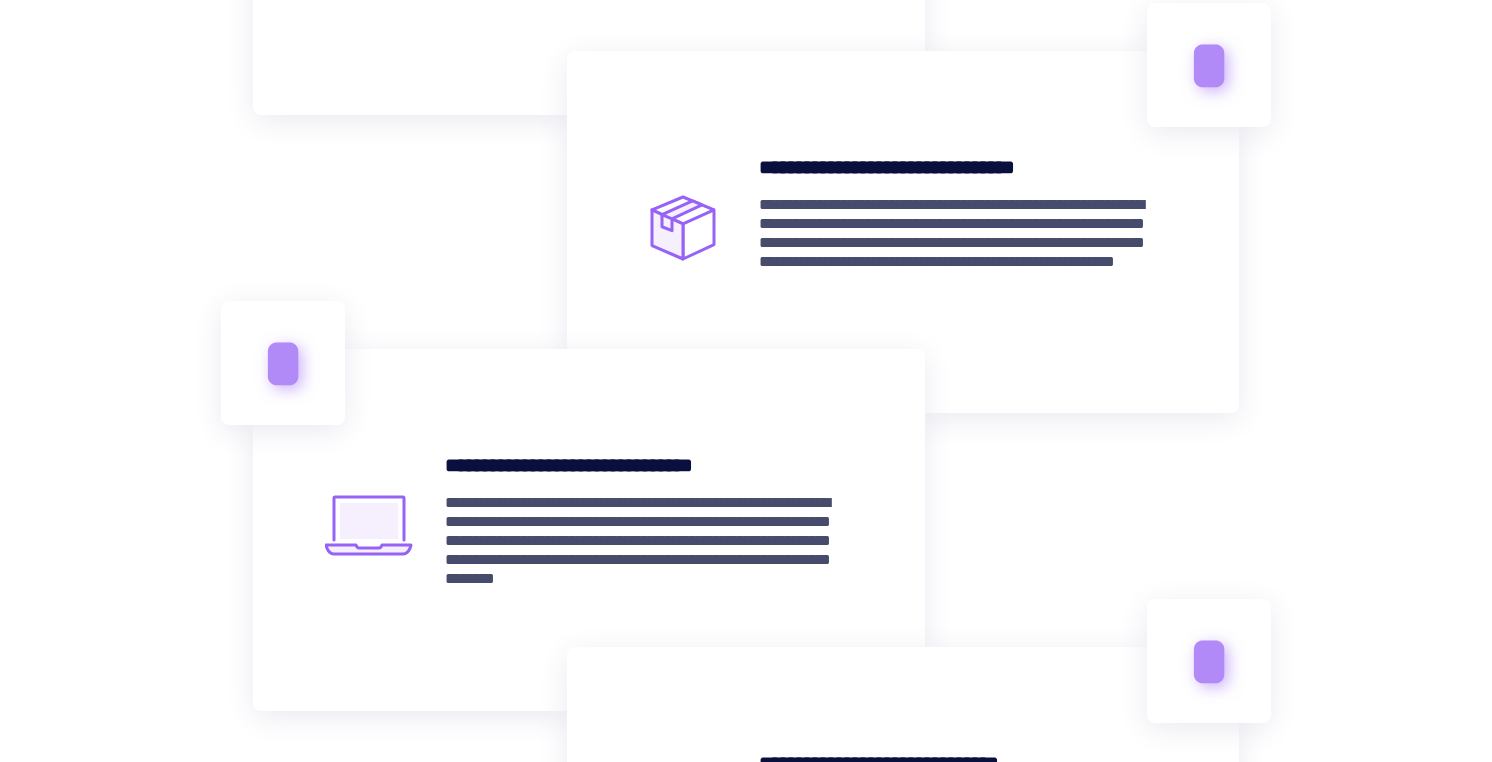 click on "**********" at bounding box center (963, 252) 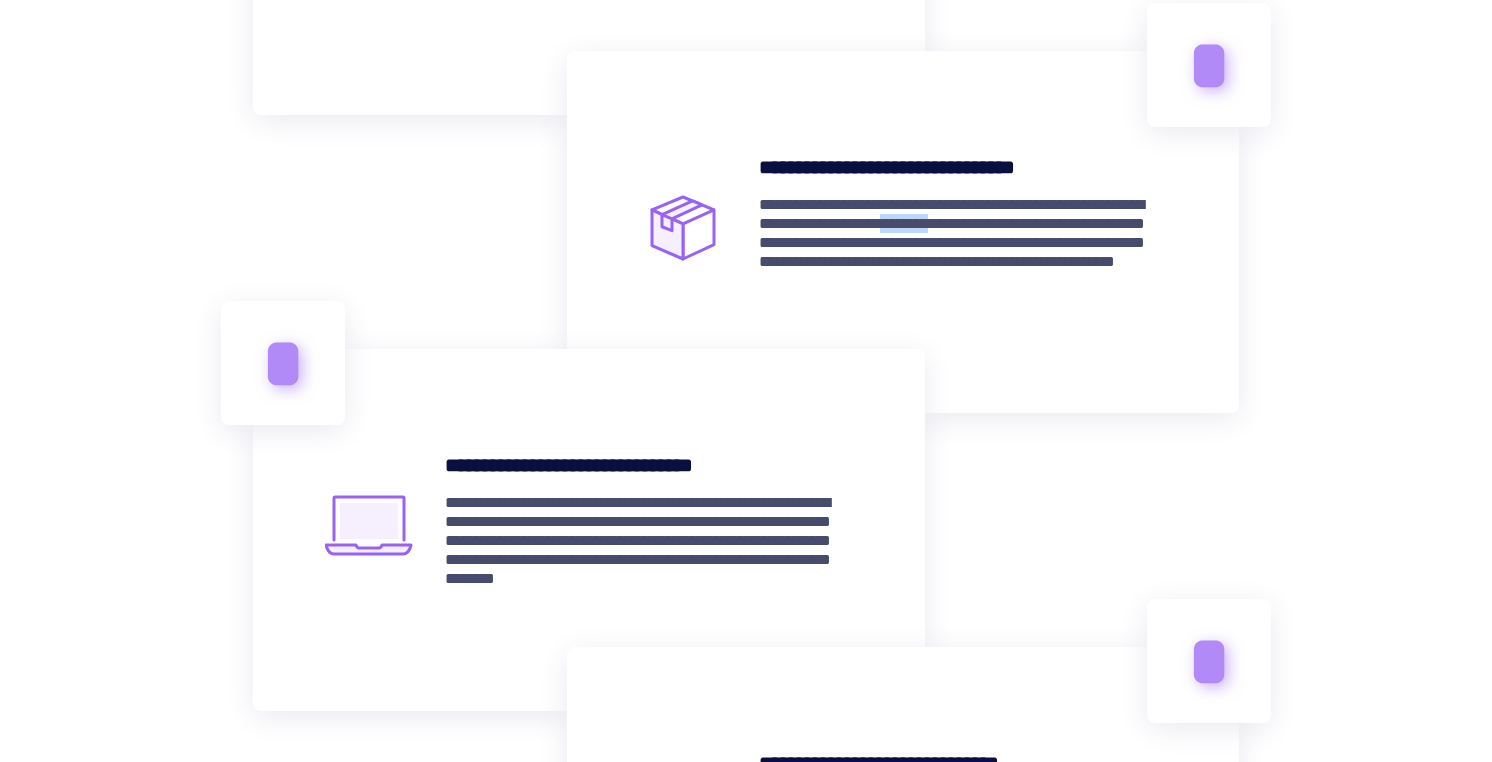 click on "**********" at bounding box center [963, 252] 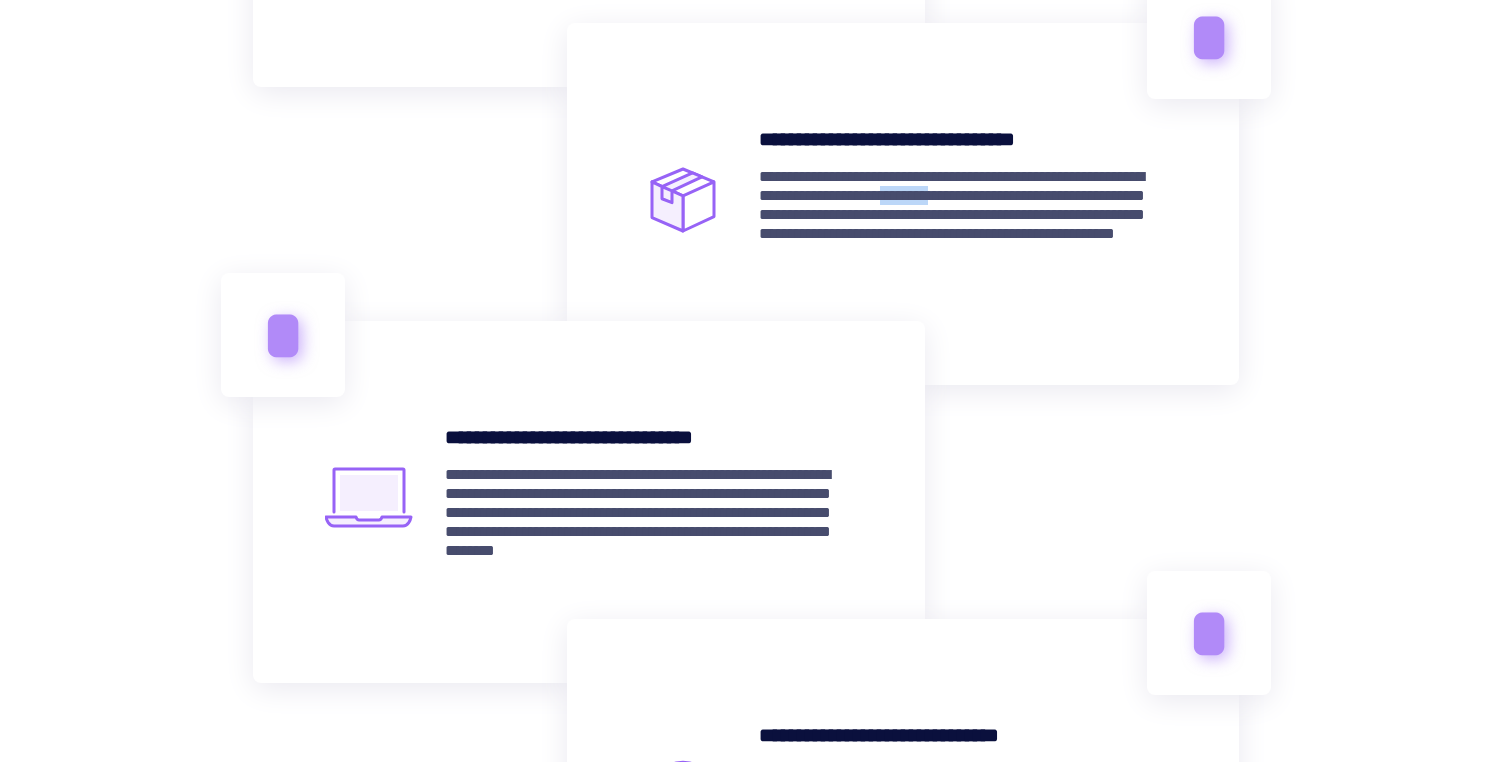 scroll, scrollTop: 1237, scrollLeft: 0, axis: vertical 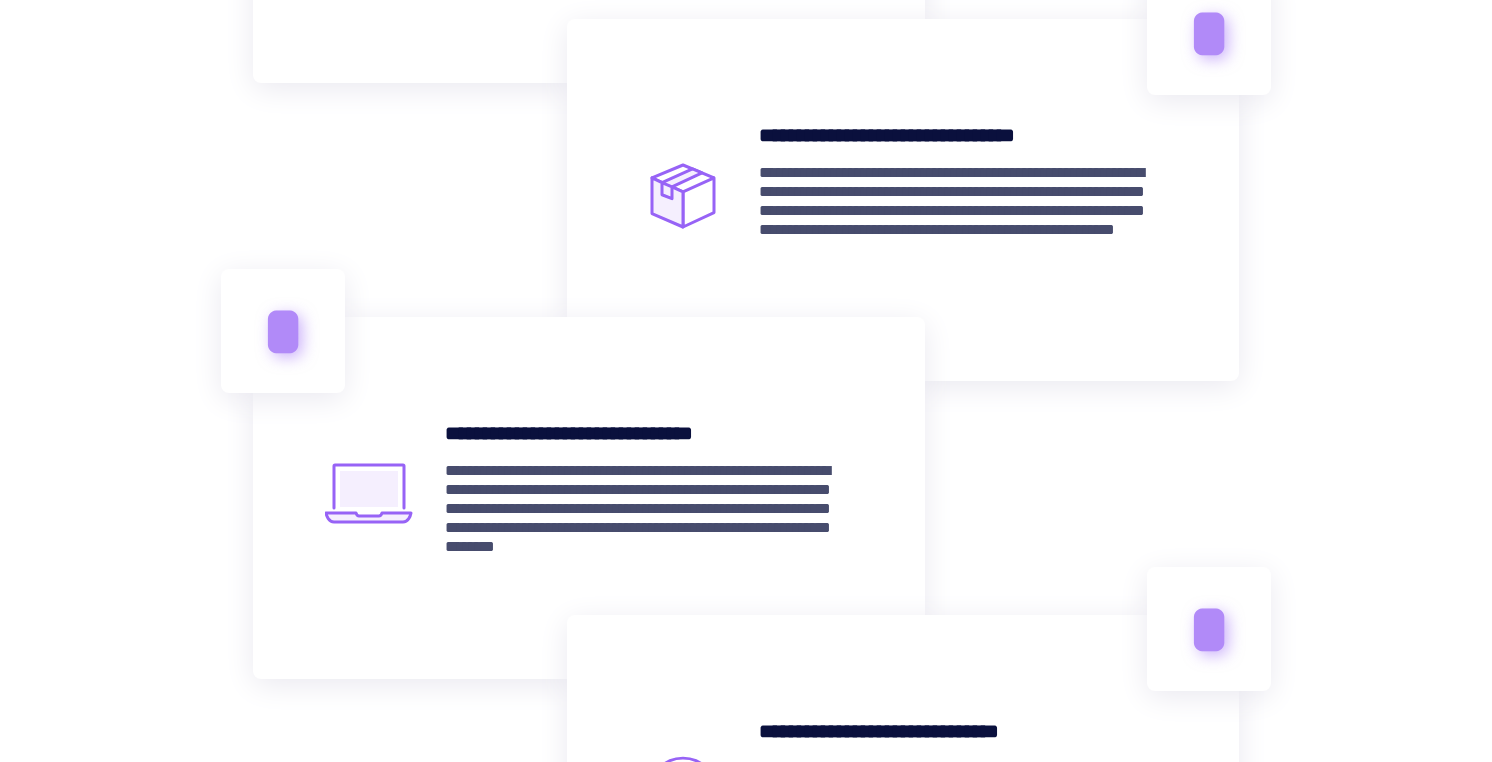 click on "**********" at bounding box center (963, 220) 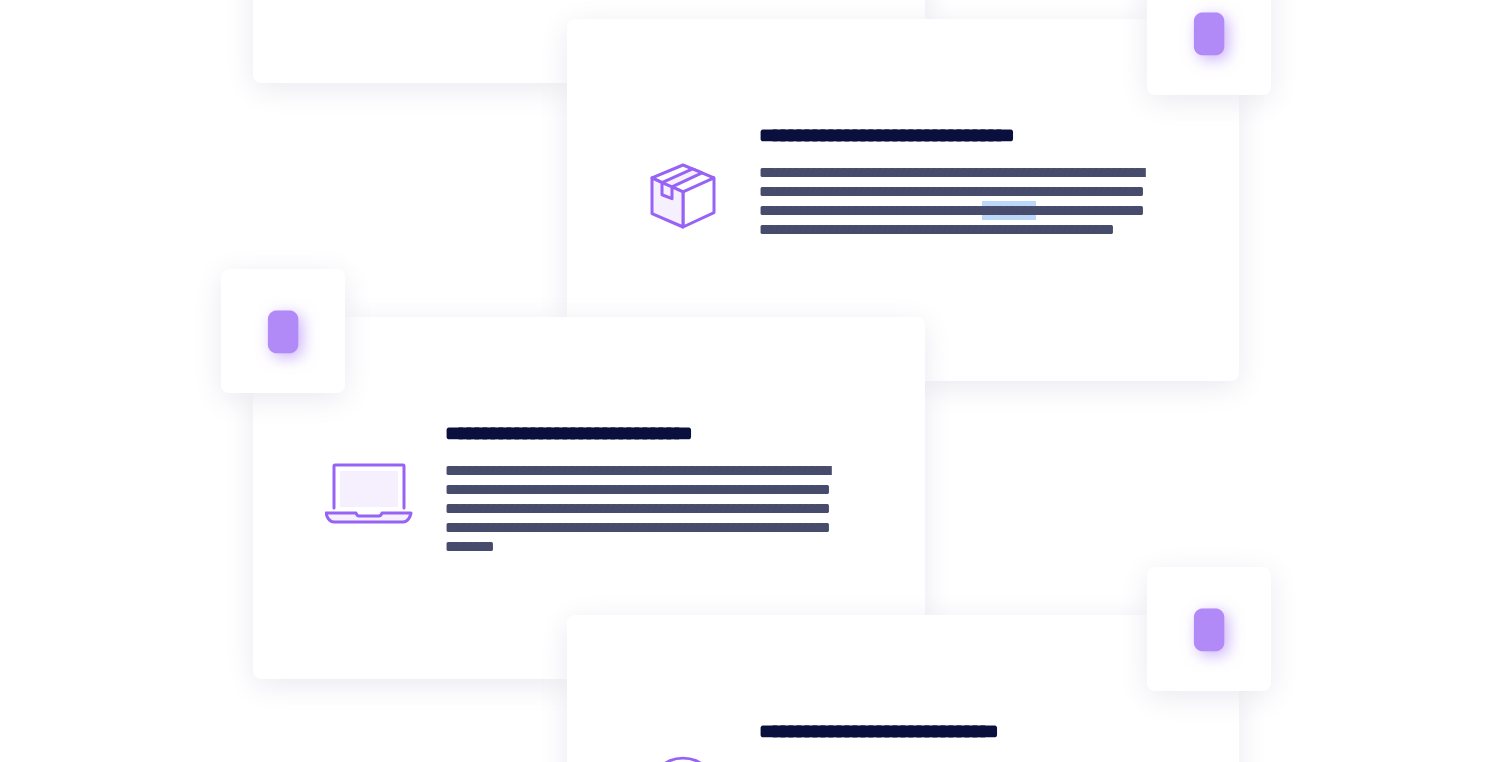click on "**********" at bounding box center (963, 220) 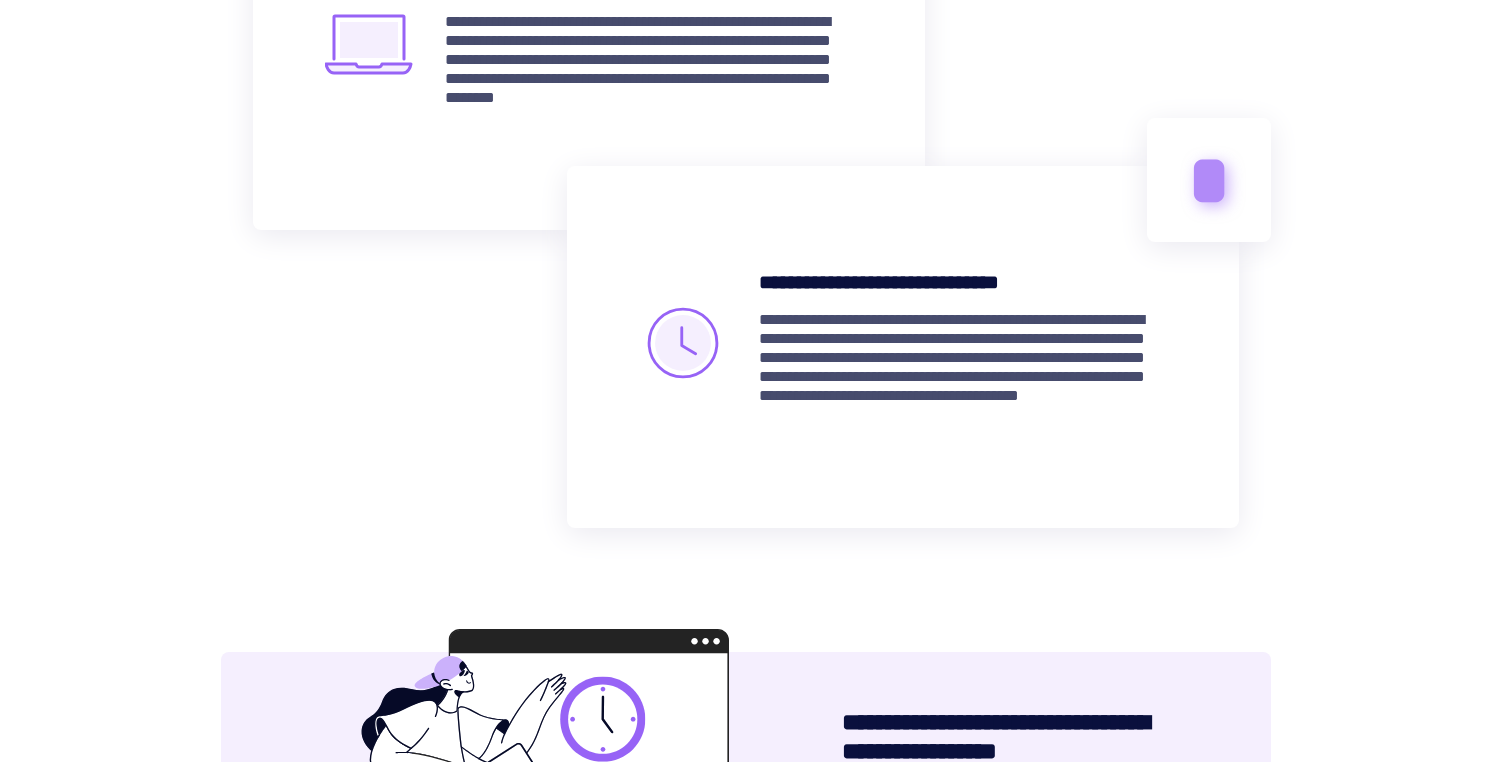 scroll, scrollTop: 1712, scrollLeft: 0, axis: vertical 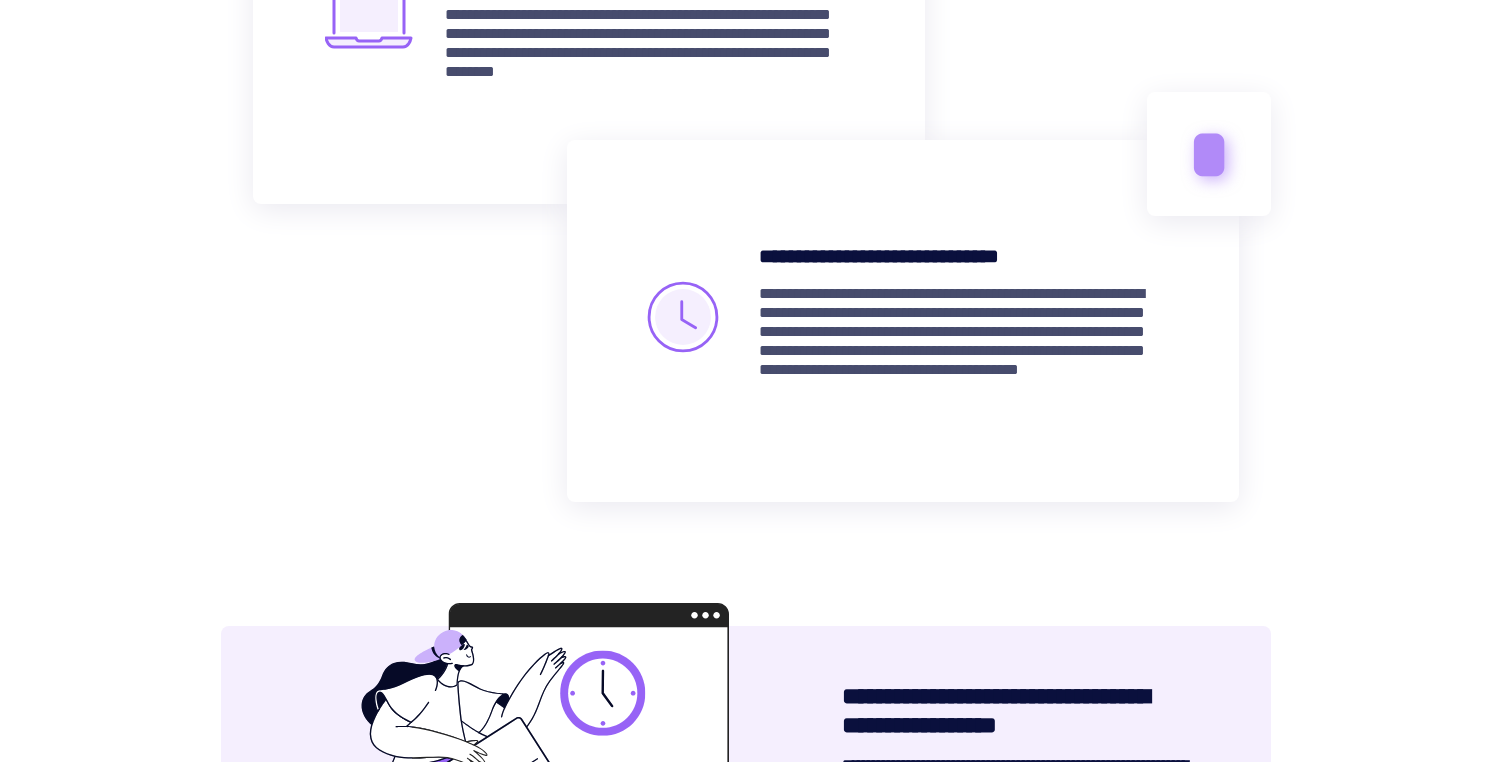 click on "**********" at bounding box center (963, 341) 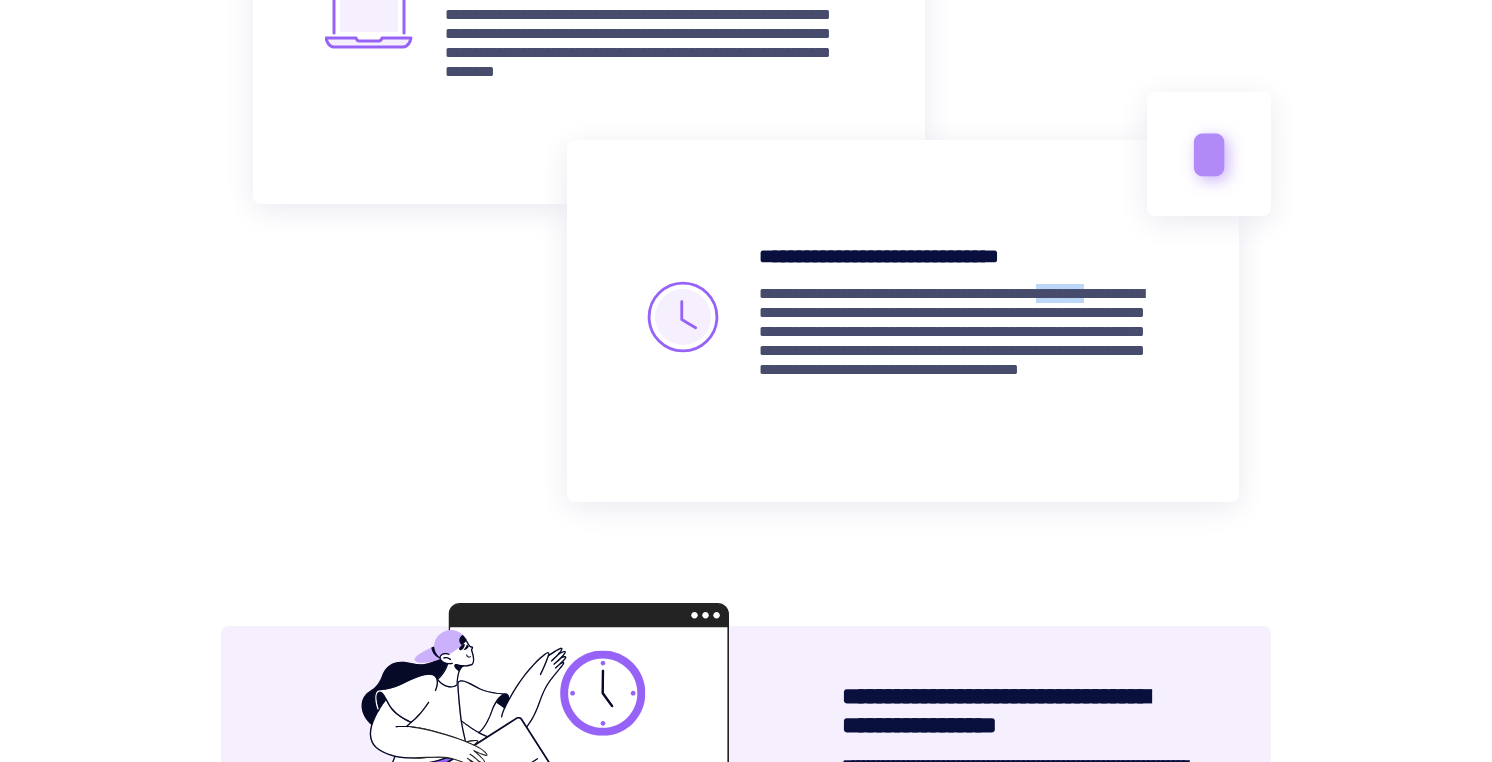 click on "**********" at bounding box center [963, 341] 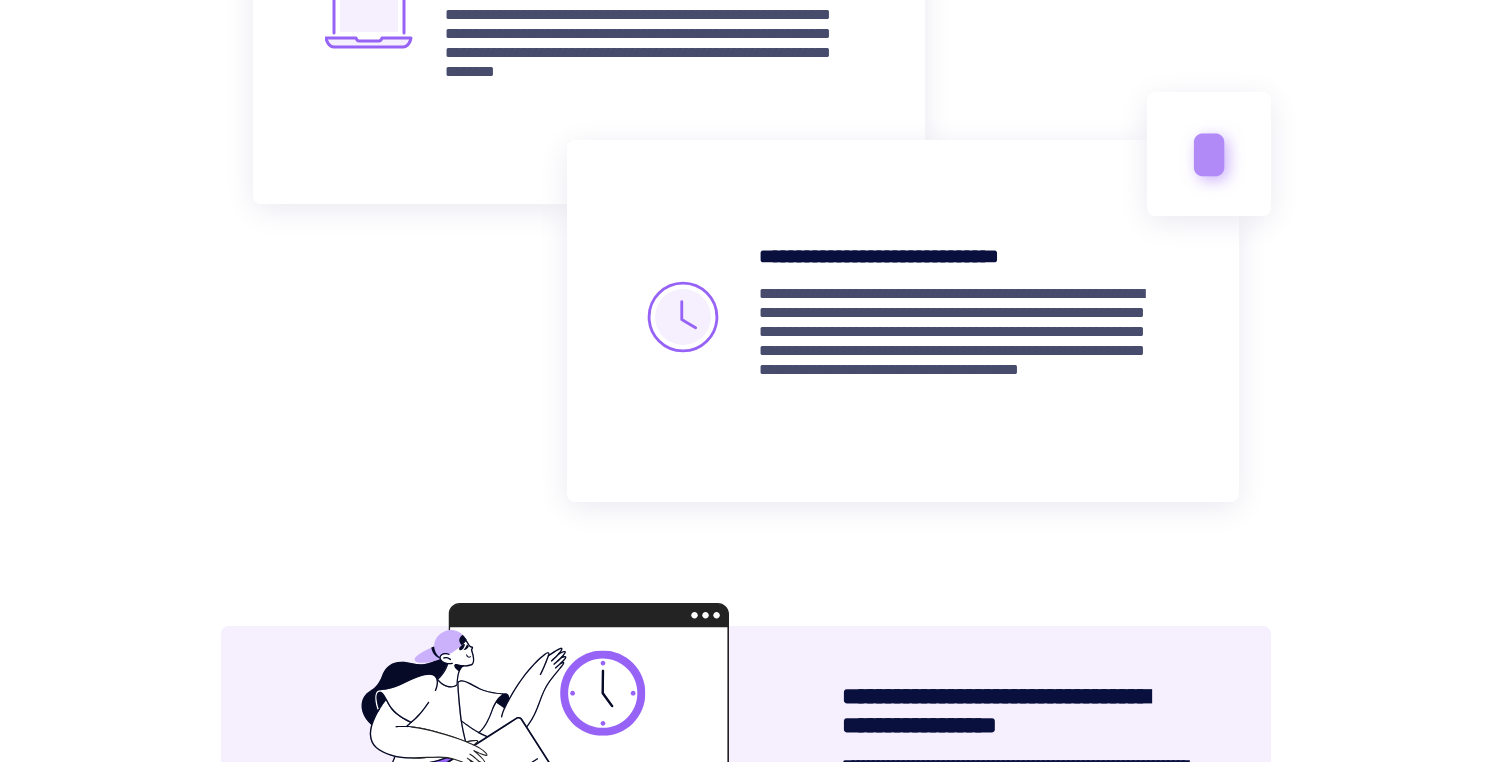 click on "**********" at bounding box center [963, 341] 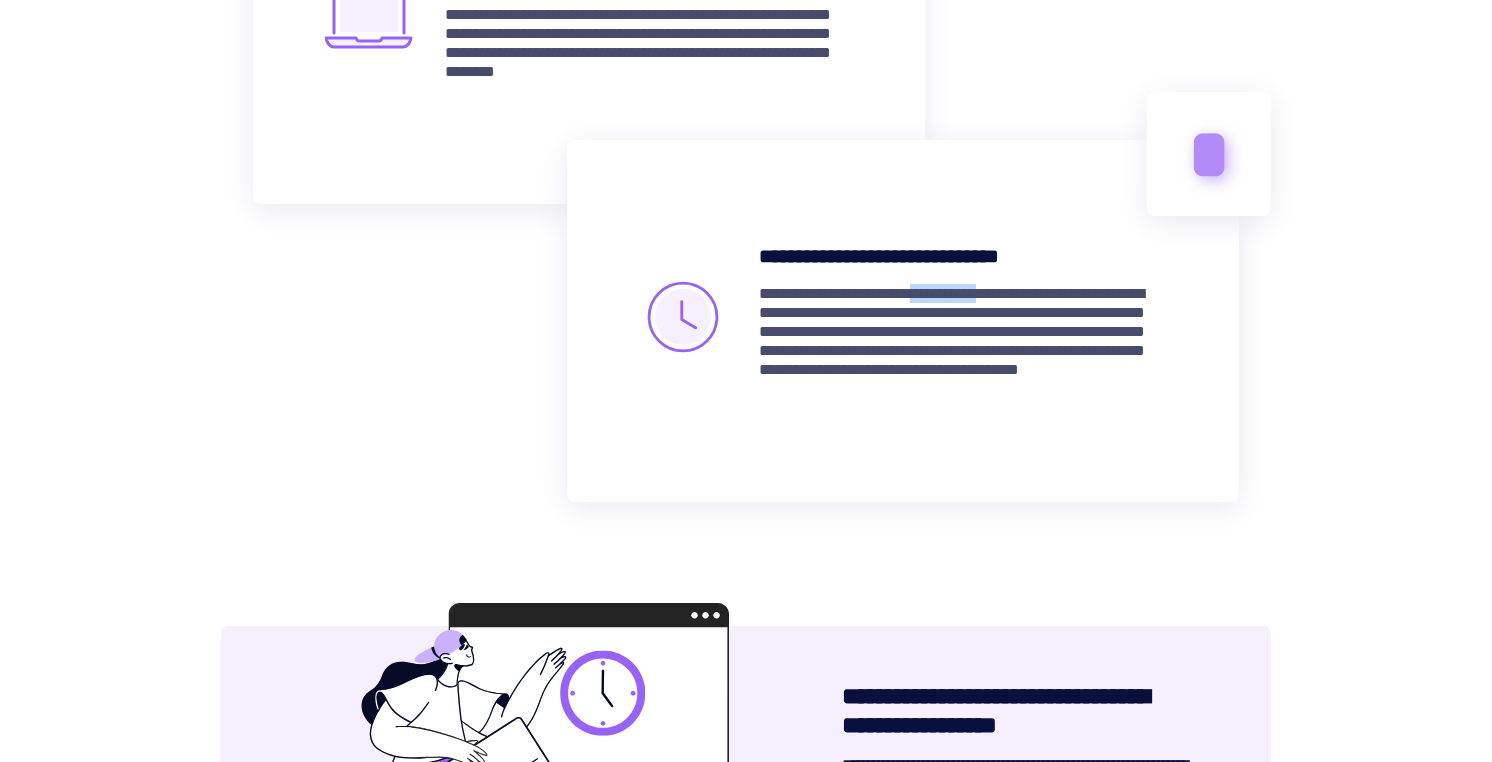 click on "**********" at bounding box center [963, 341] 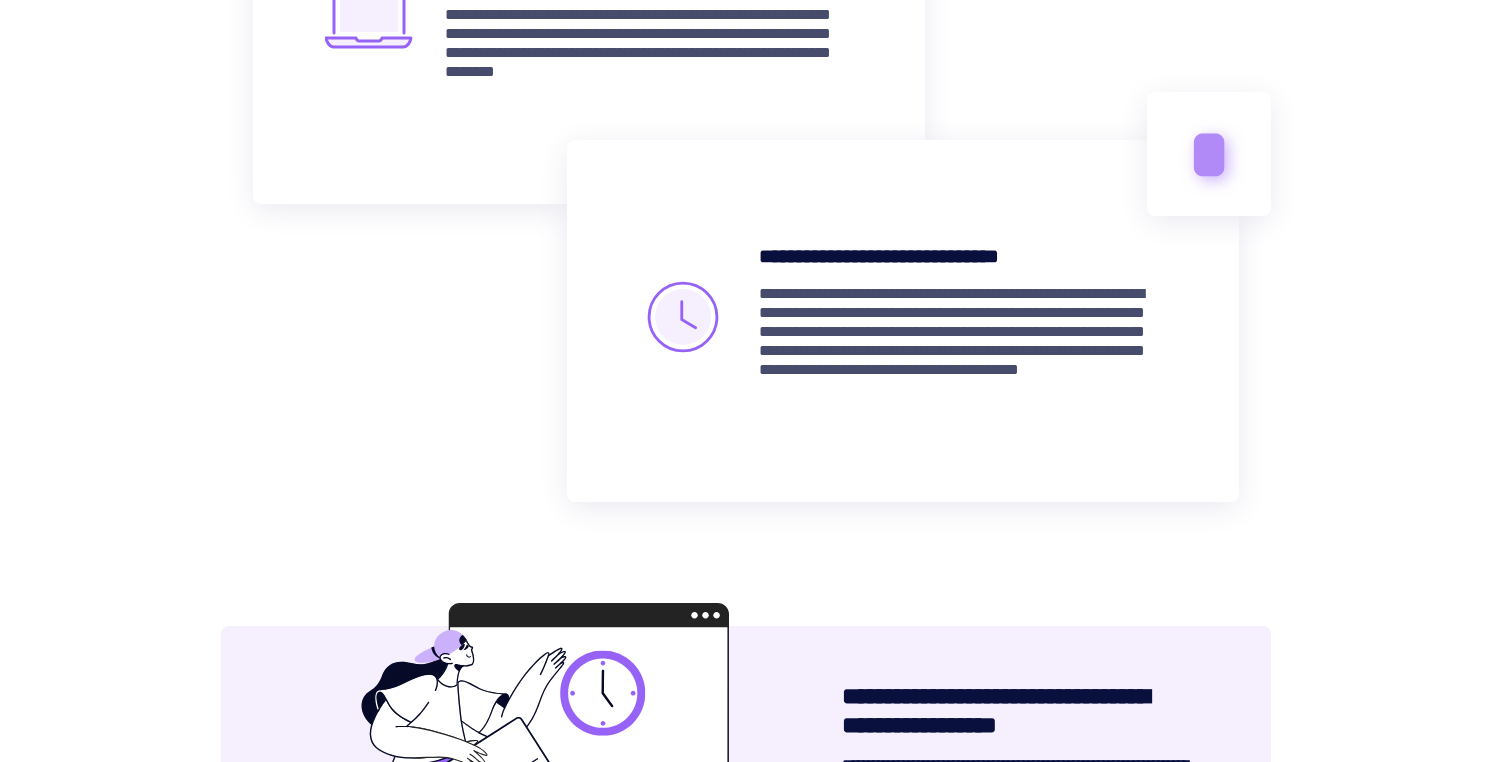 click on "**********" at bounding box center (963, 341) 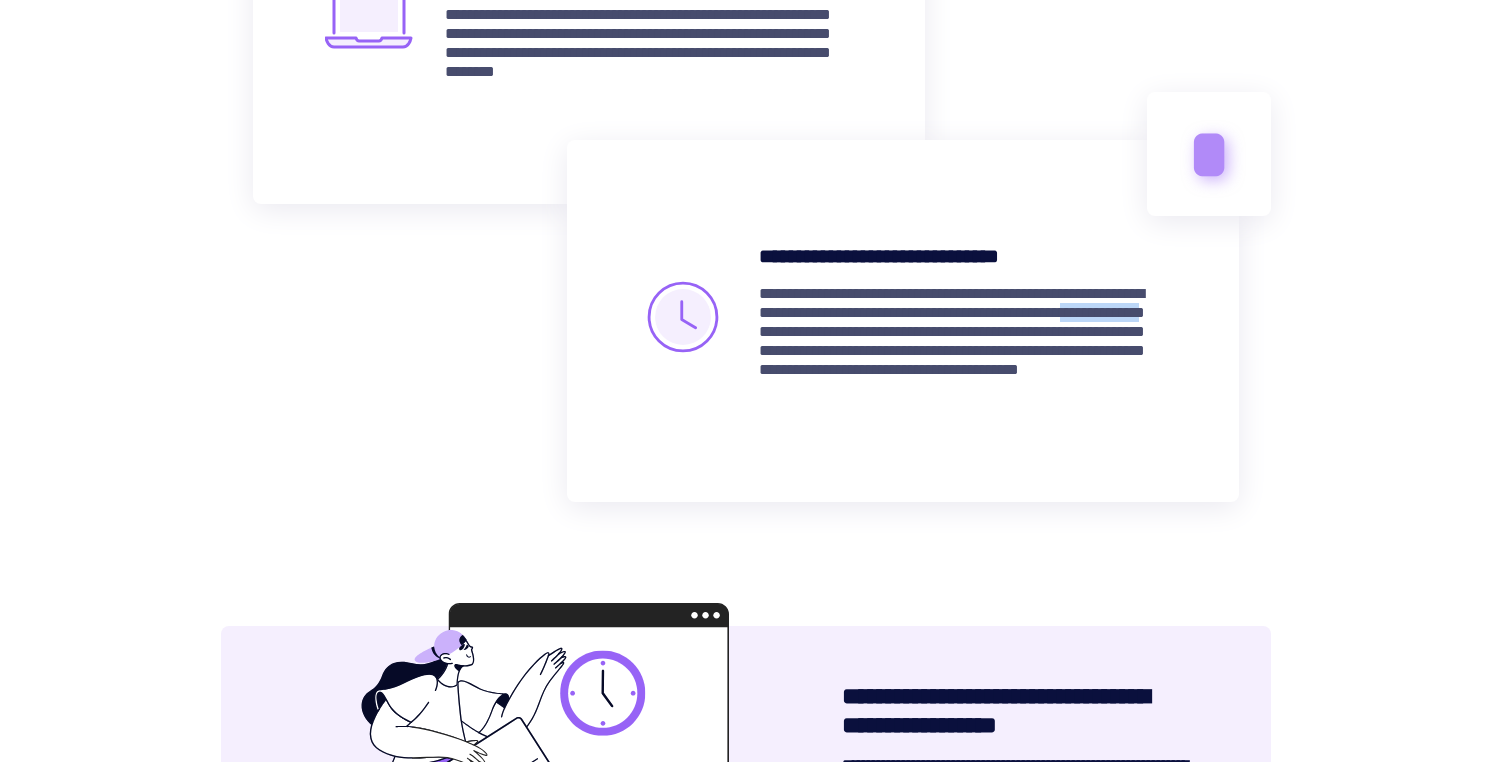 click on "**********" at bounding box center [963, 341] 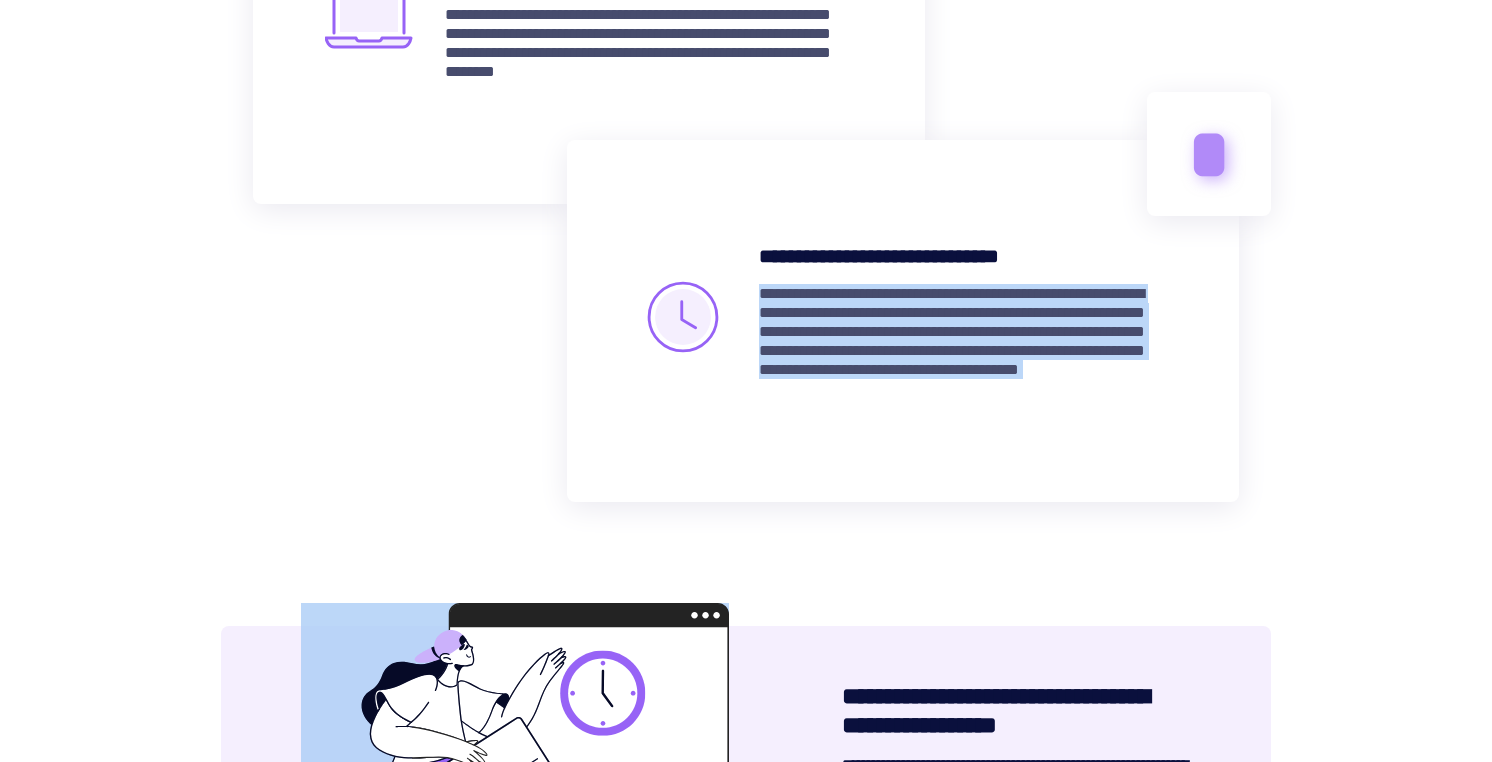 click on "**********" at bounding box center (963, 341) 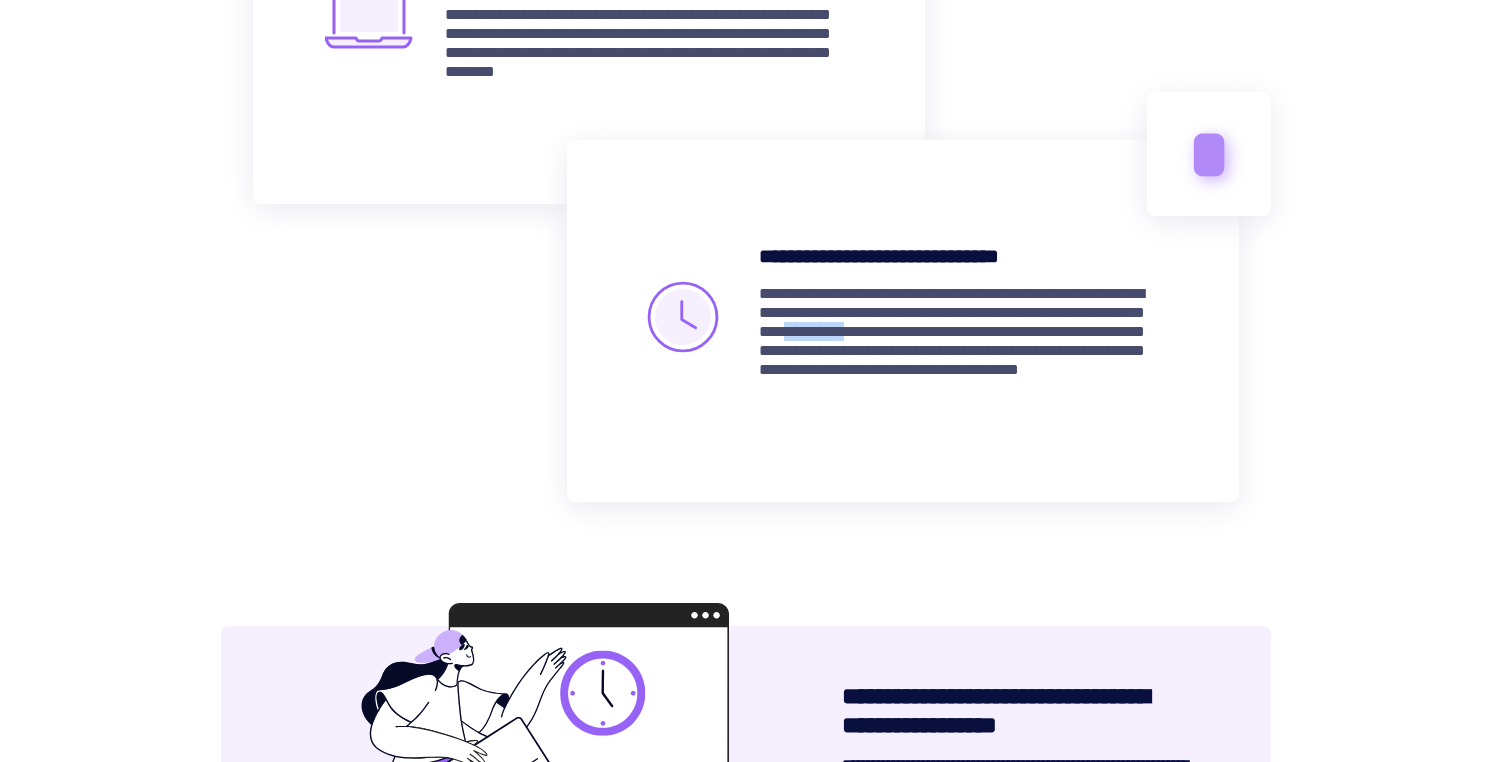 click on "**********" at bounding box center [963, 341] 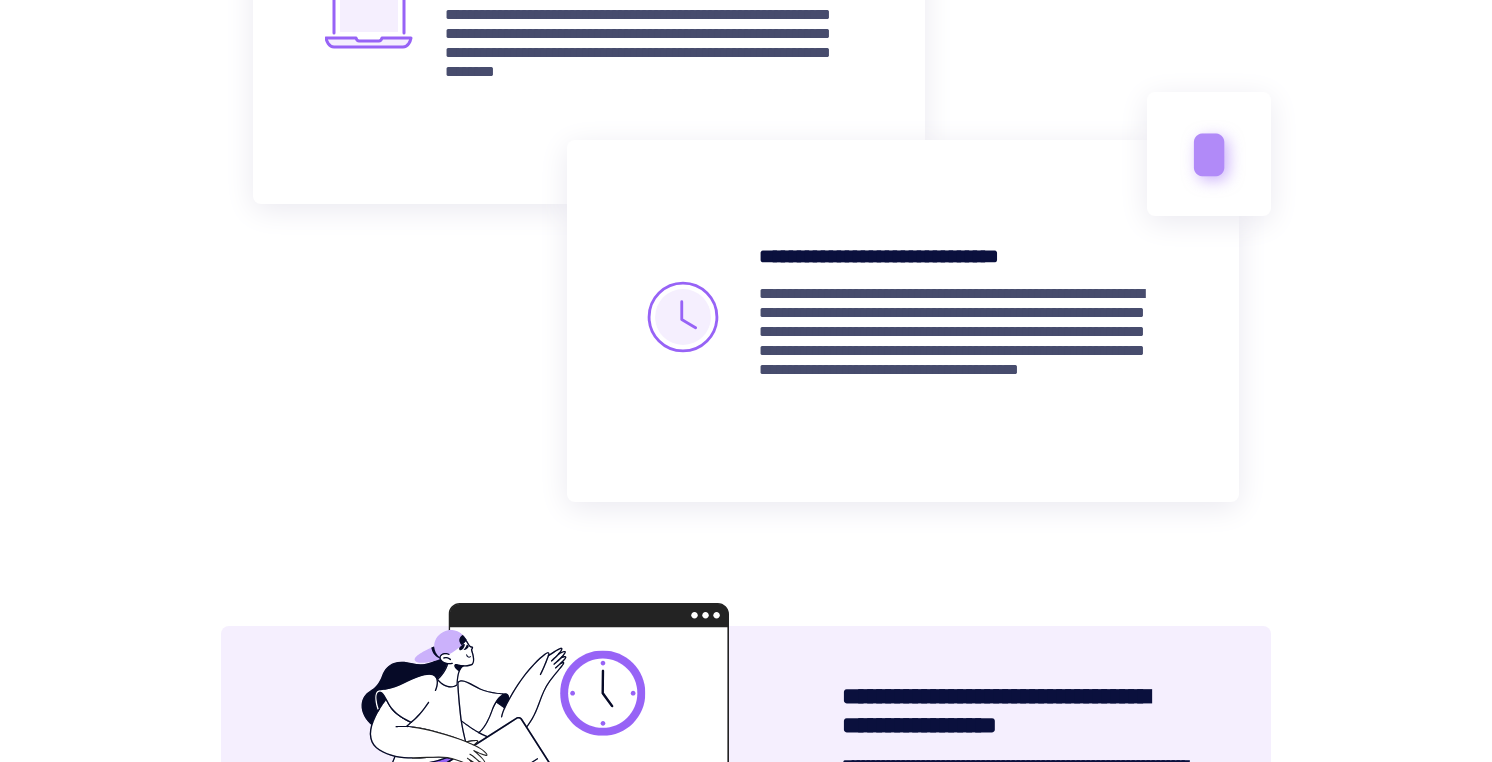 click on "**********" at bounding box center [963, 341] 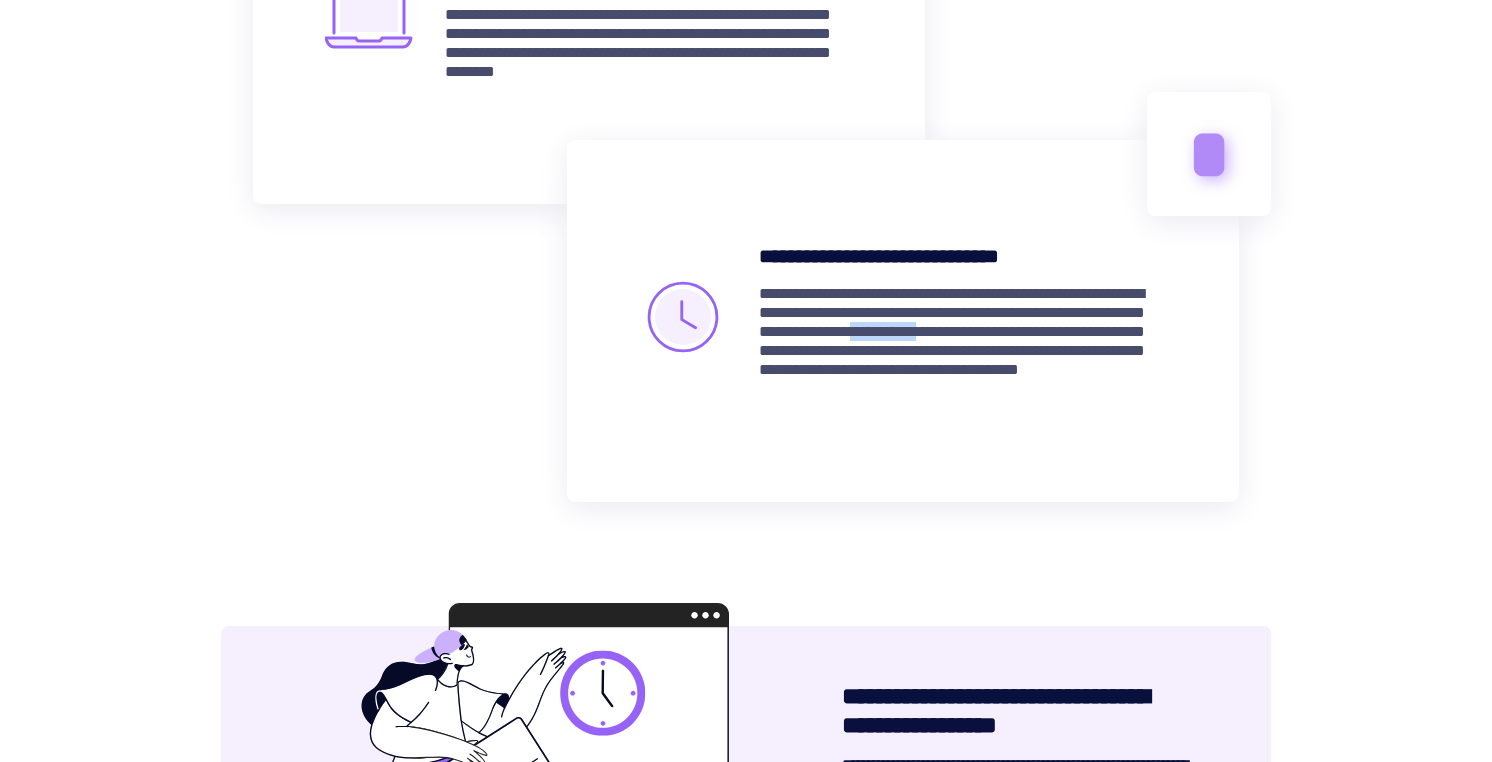 click on "**********" at bounding box center [963, 341] 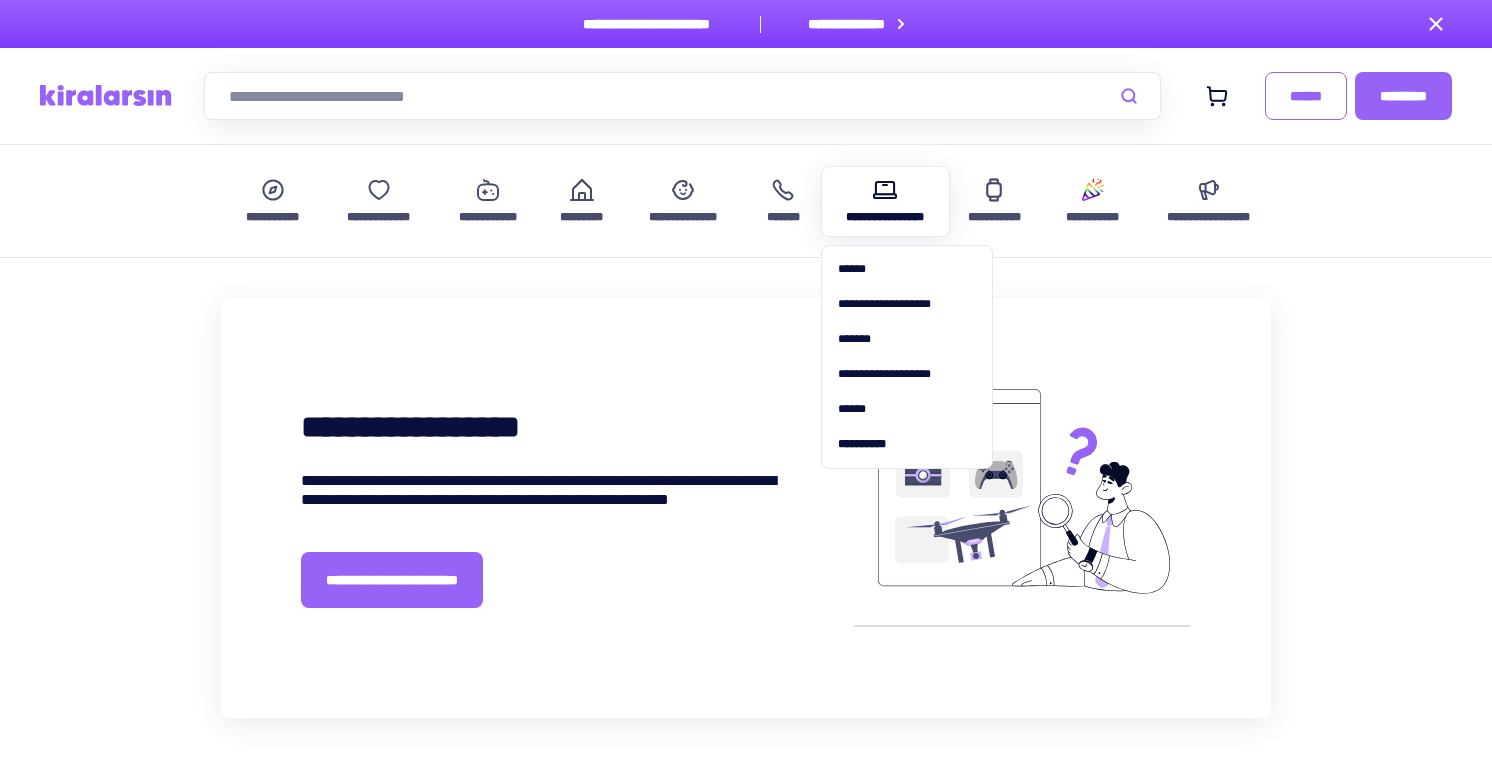 scroll, scrollTop: 0, scrollLeft: 0, axis: both 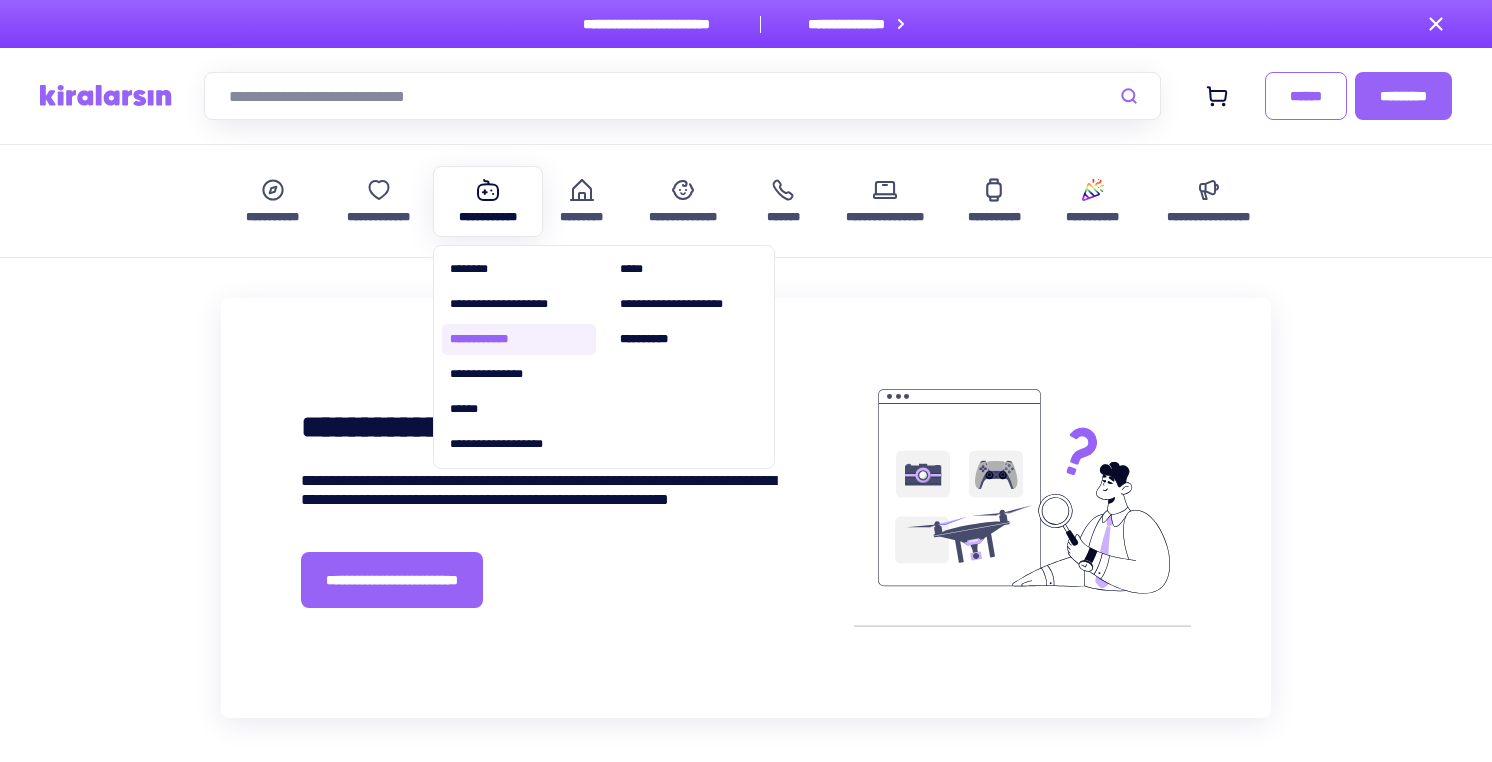 click on "**********" at bounding box center [519, 339] 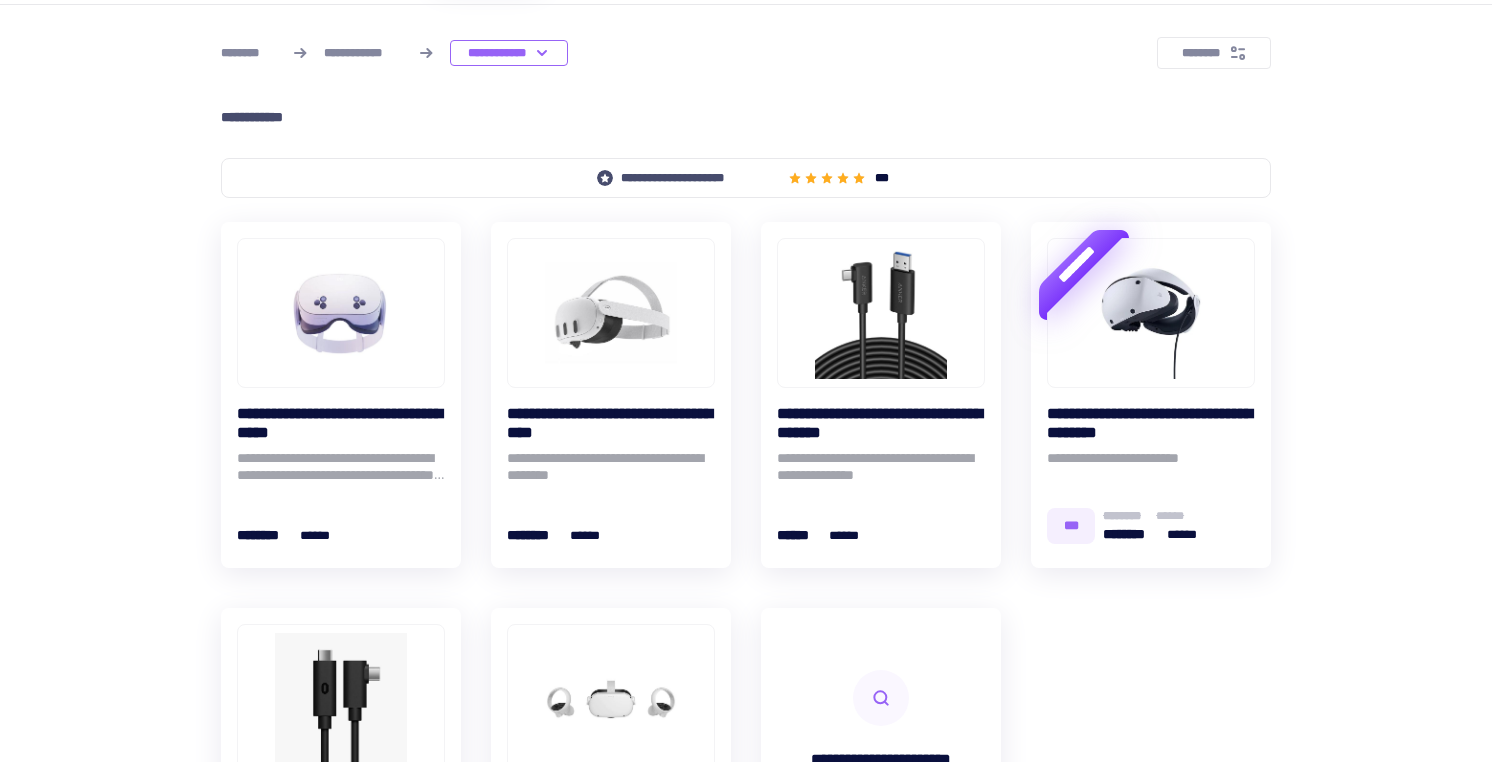 scroll, scrollTop: 247, scrollLeft: 0, axis: vertical 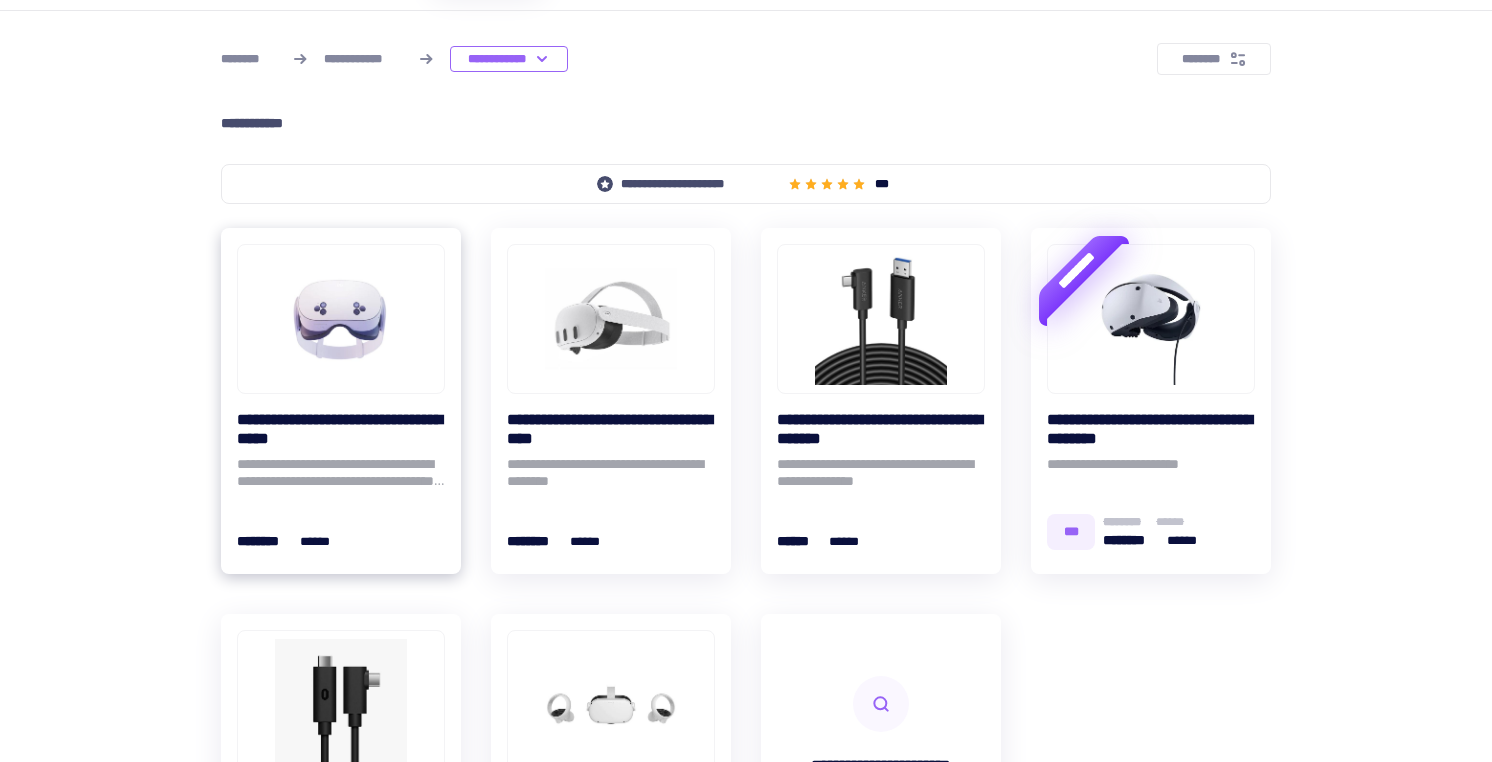 click on "**********" at bounding box center [341, 429] 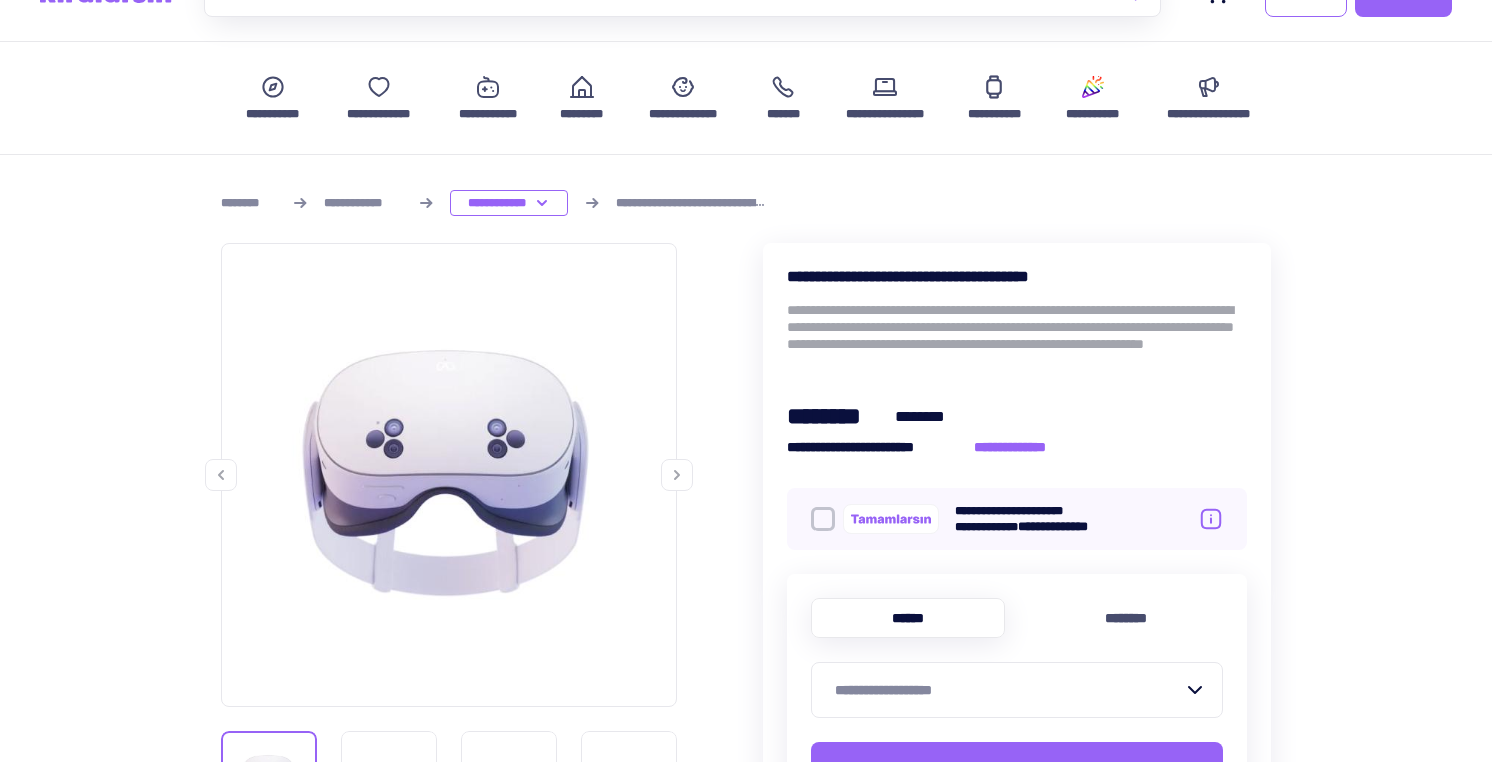 scroll, scrollTop: 350, scrollLeft: 0, axis: vertical 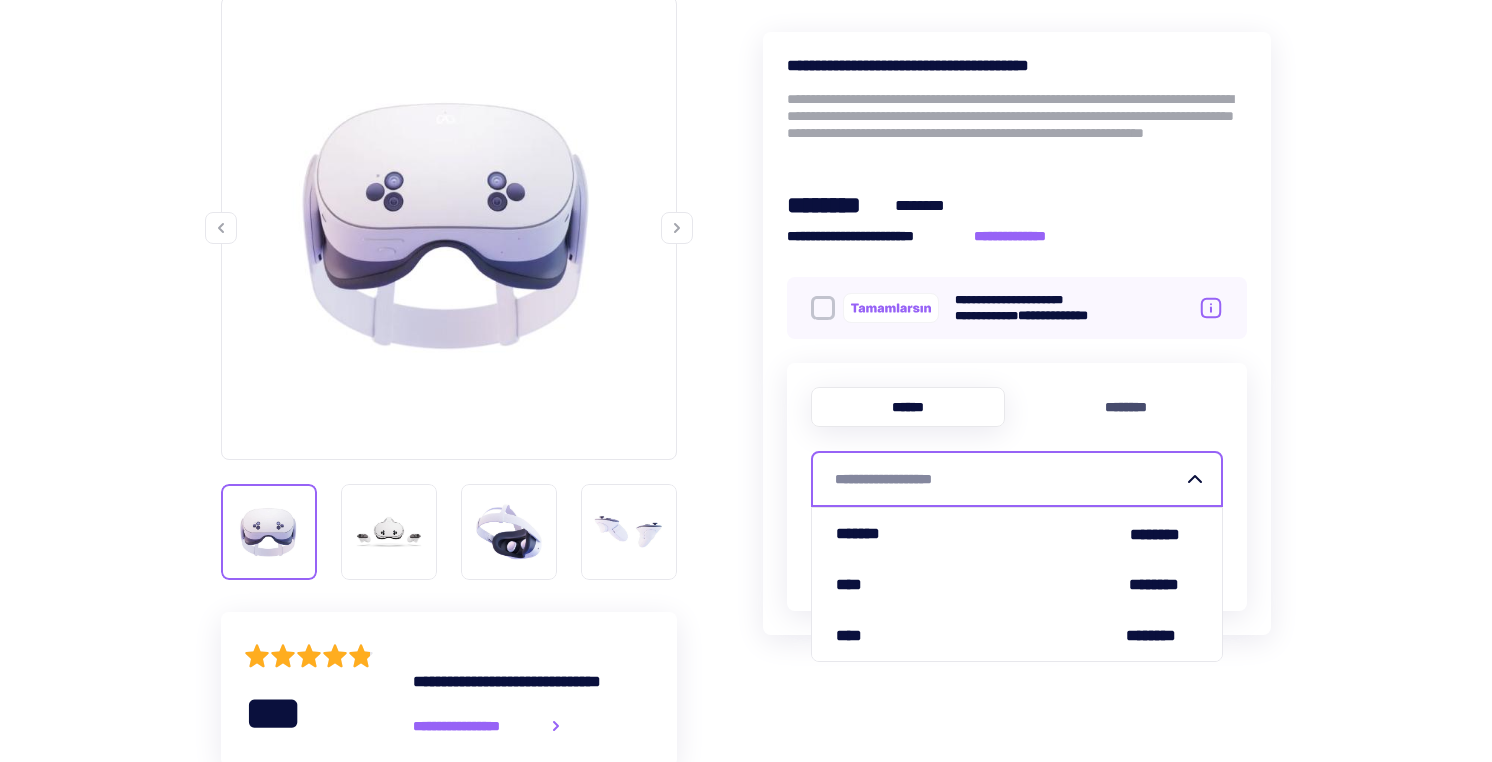 click on "**********" at bounding box center (1009, 479) 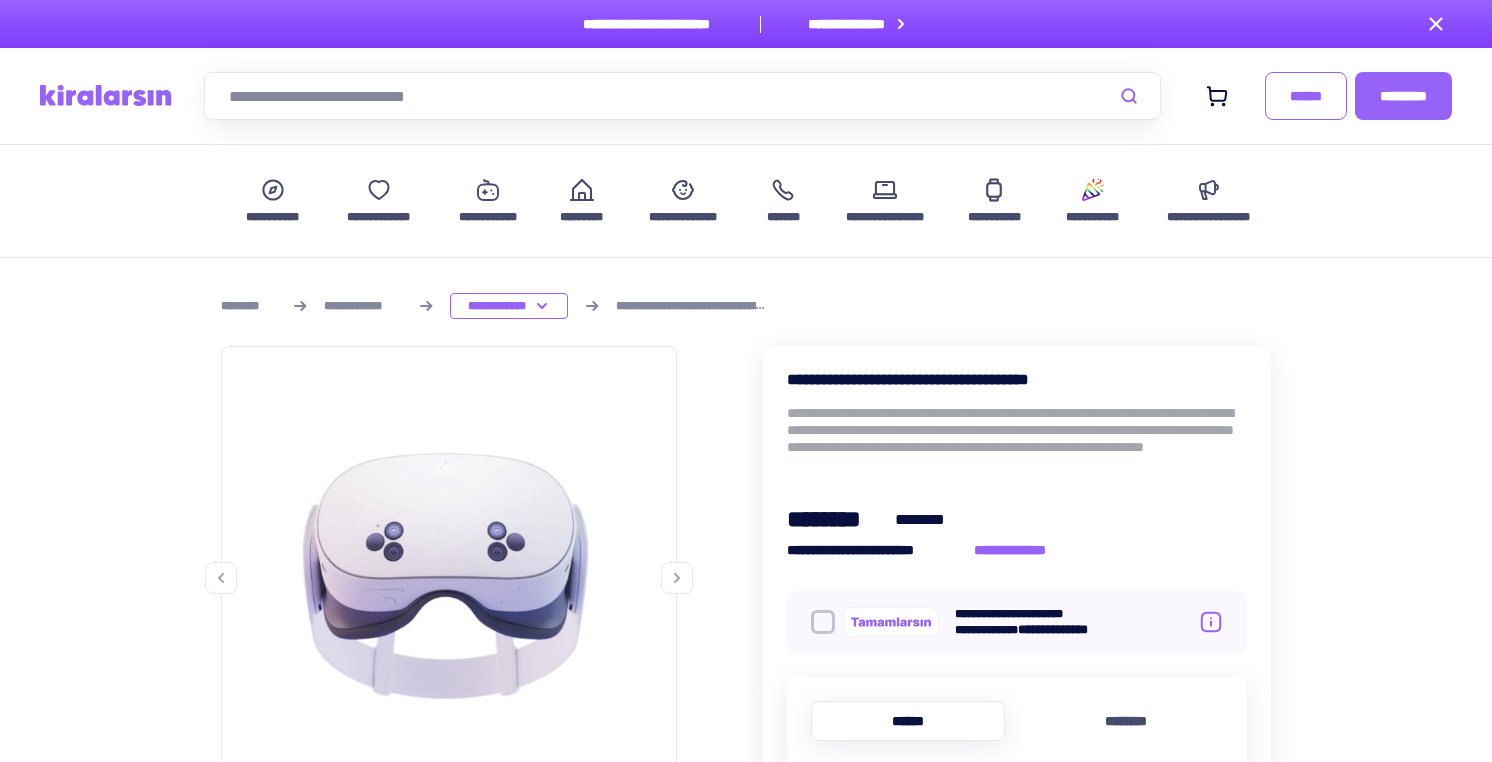 scroll, scrollTop: 0, scrollLeft: 0, axis: both 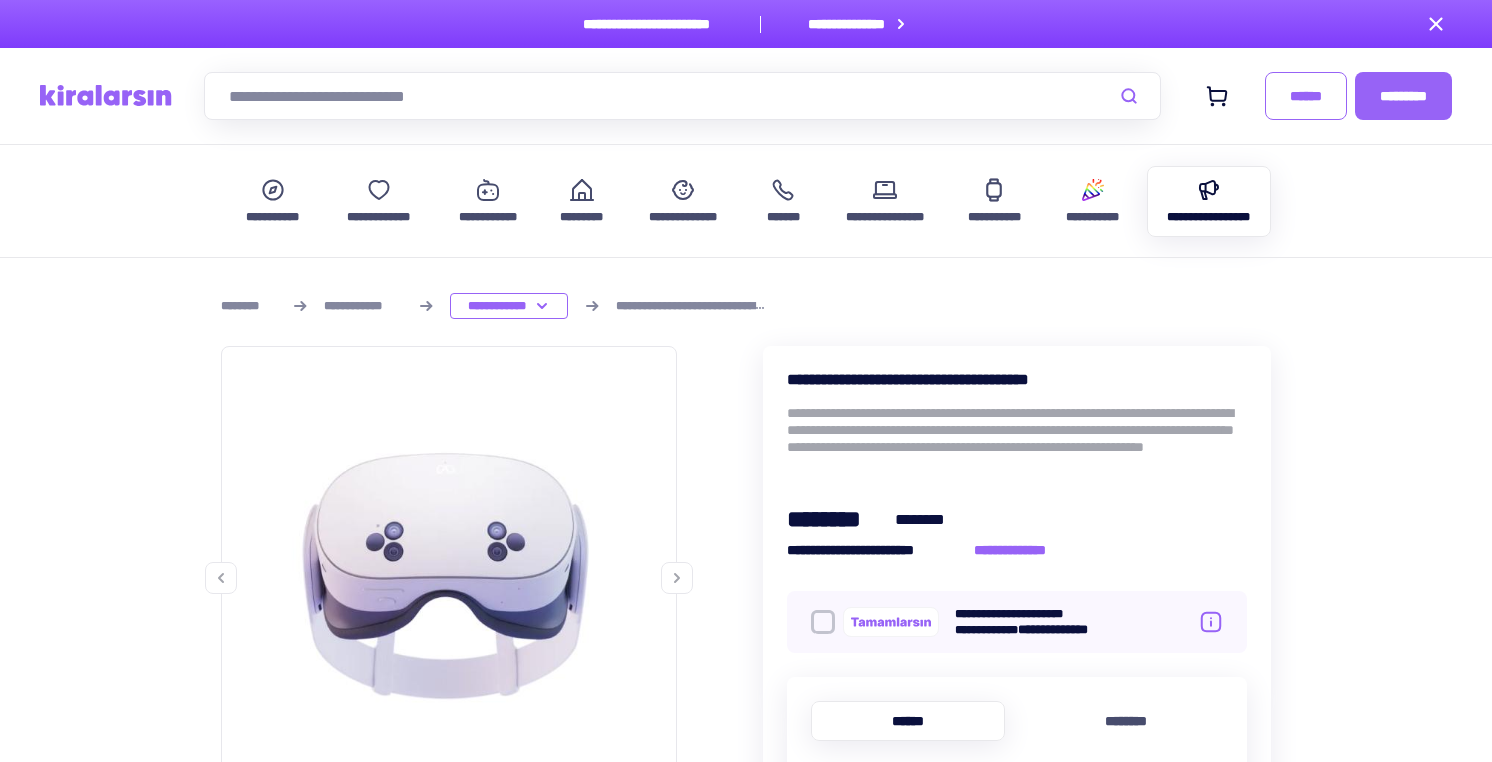 click on "**********" at bounding box center [1209, 201] 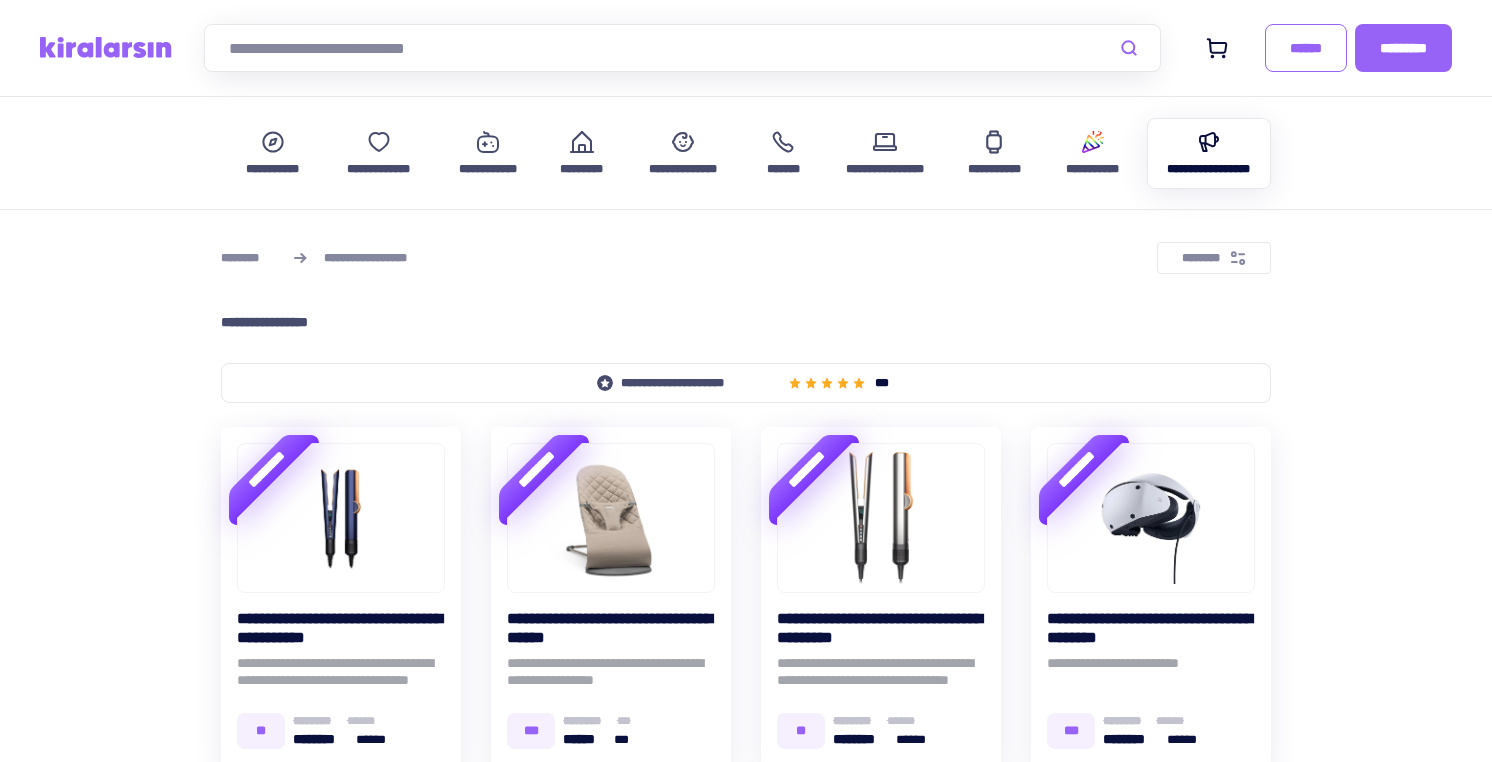 click on "**********" at bounding box center [746, 153] 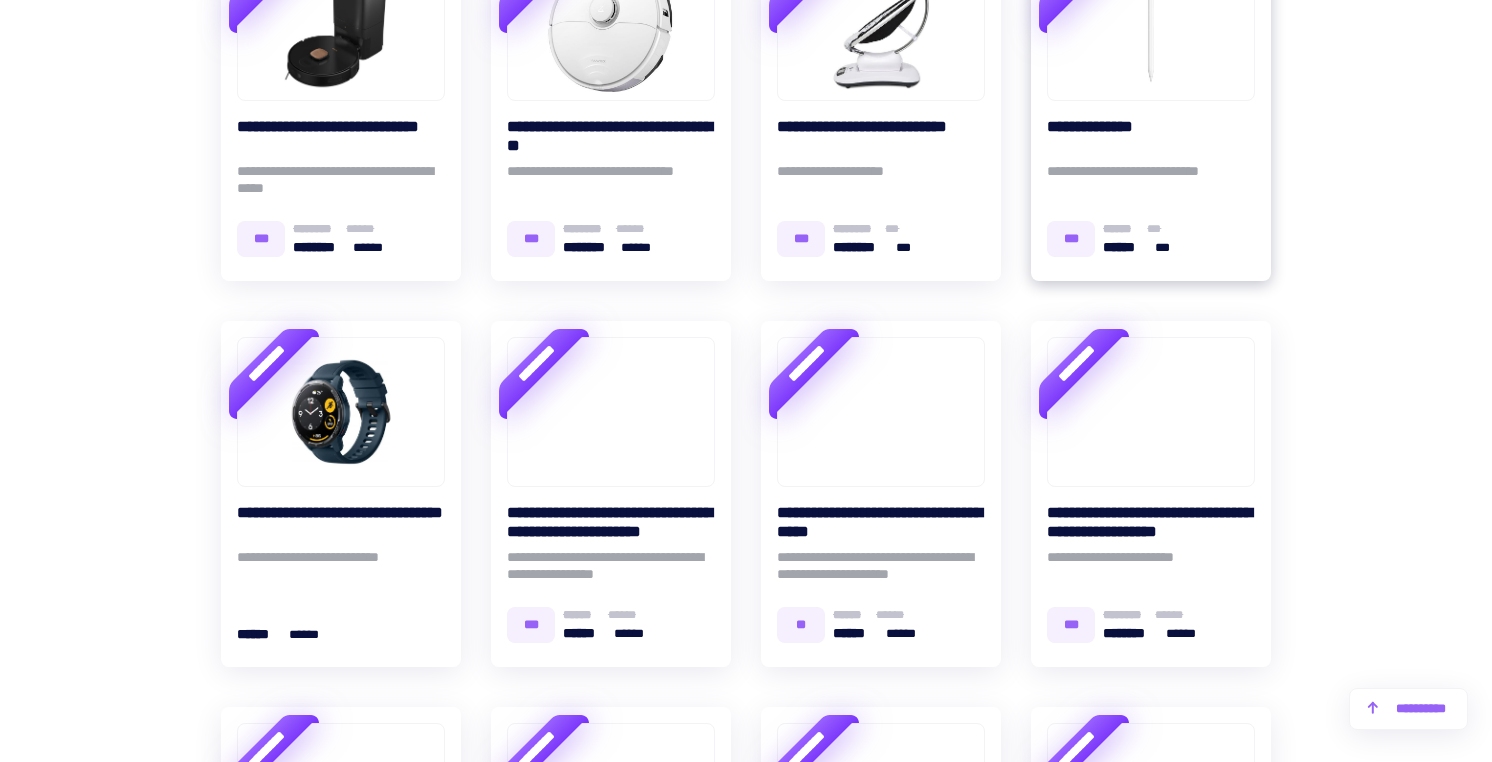 scroll, scrollTop: 1701, scrollLeft: 0, axis: vertical 